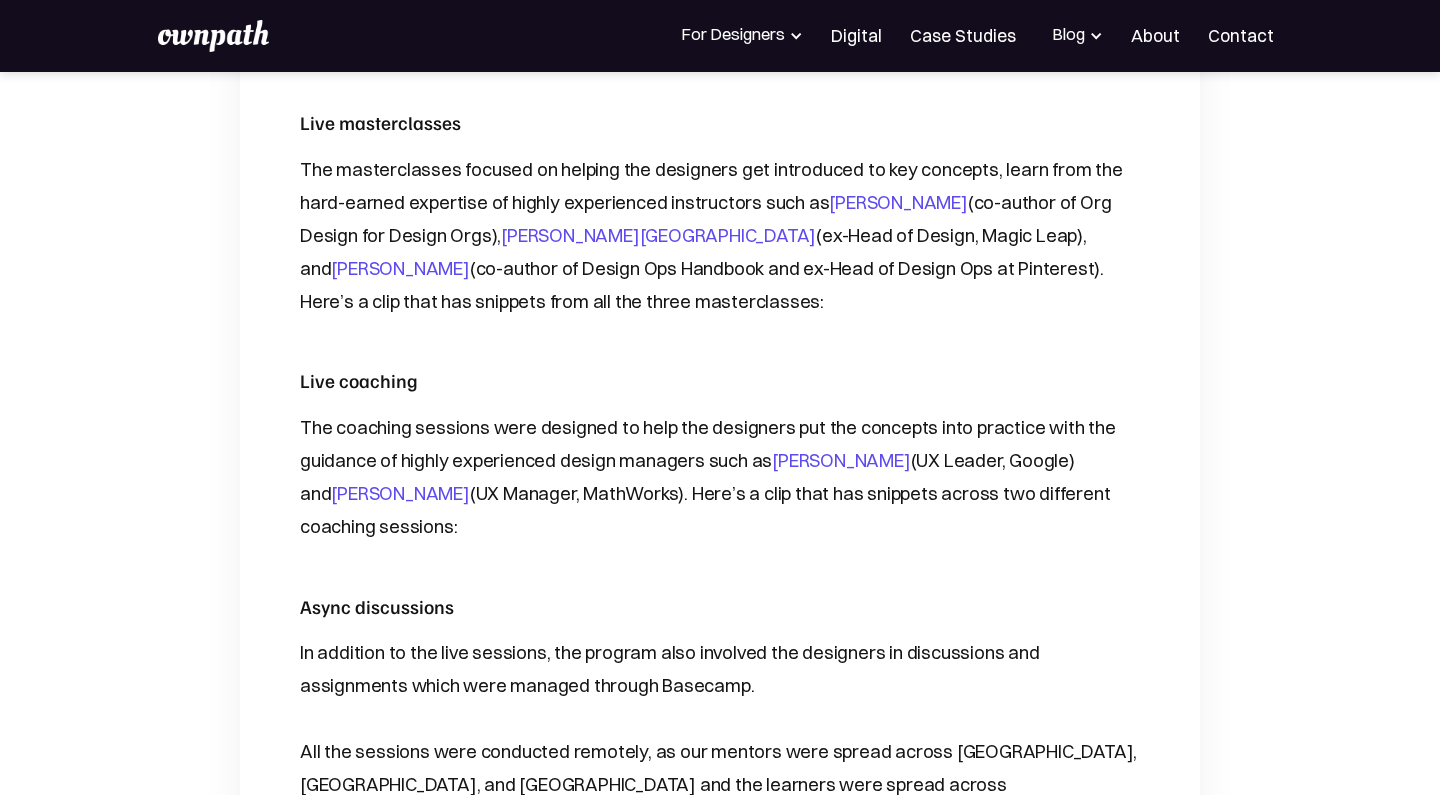 scroll, scrollTop: 2251, scrollLeft: 0, axis: vertical 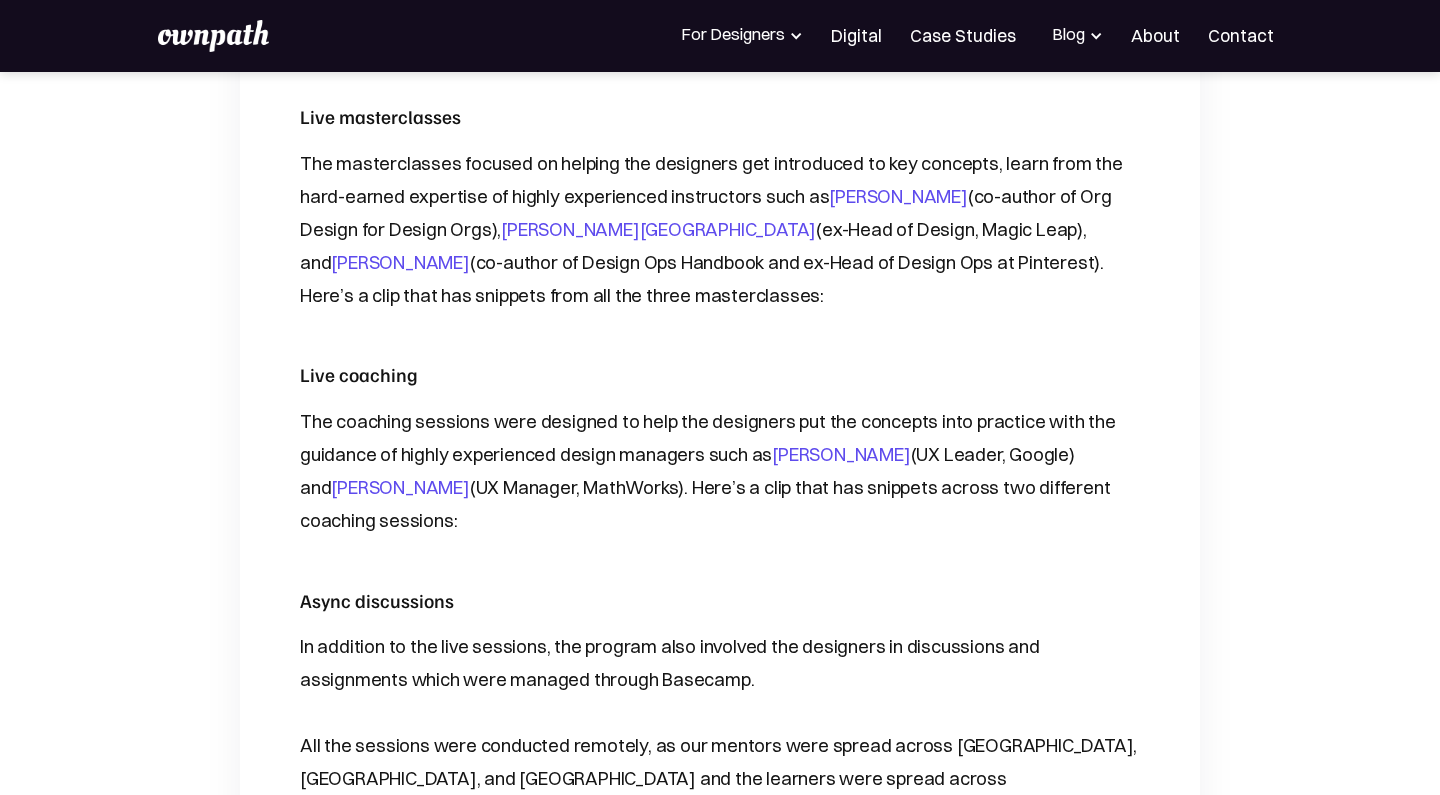 click on "Praneet Koppula" at bounding box center (400, 487) 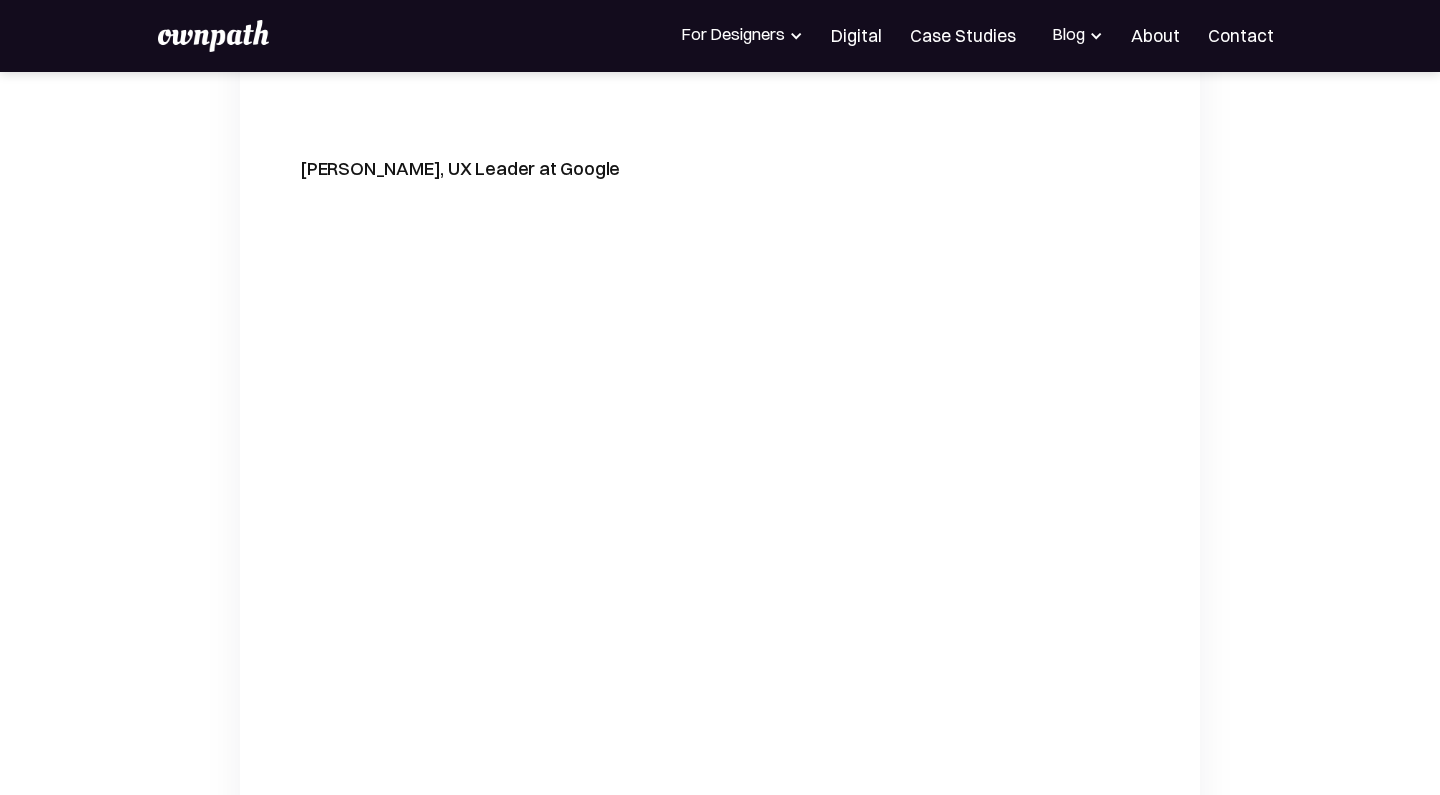 scroll, scrollTop: 6581, scrollLeft: 0, axis: vertical 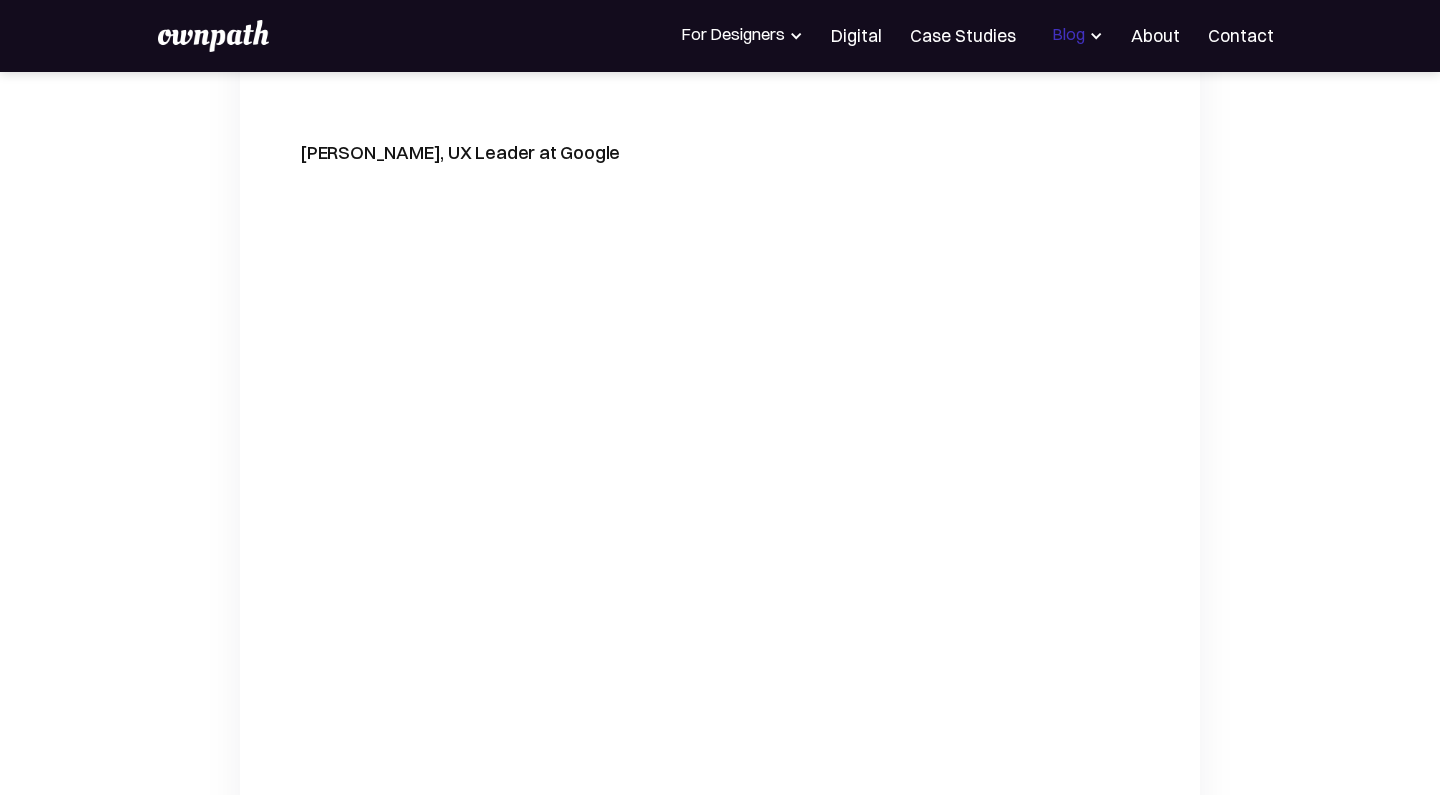 click on "Blog" at bounding box center [1064, 34] 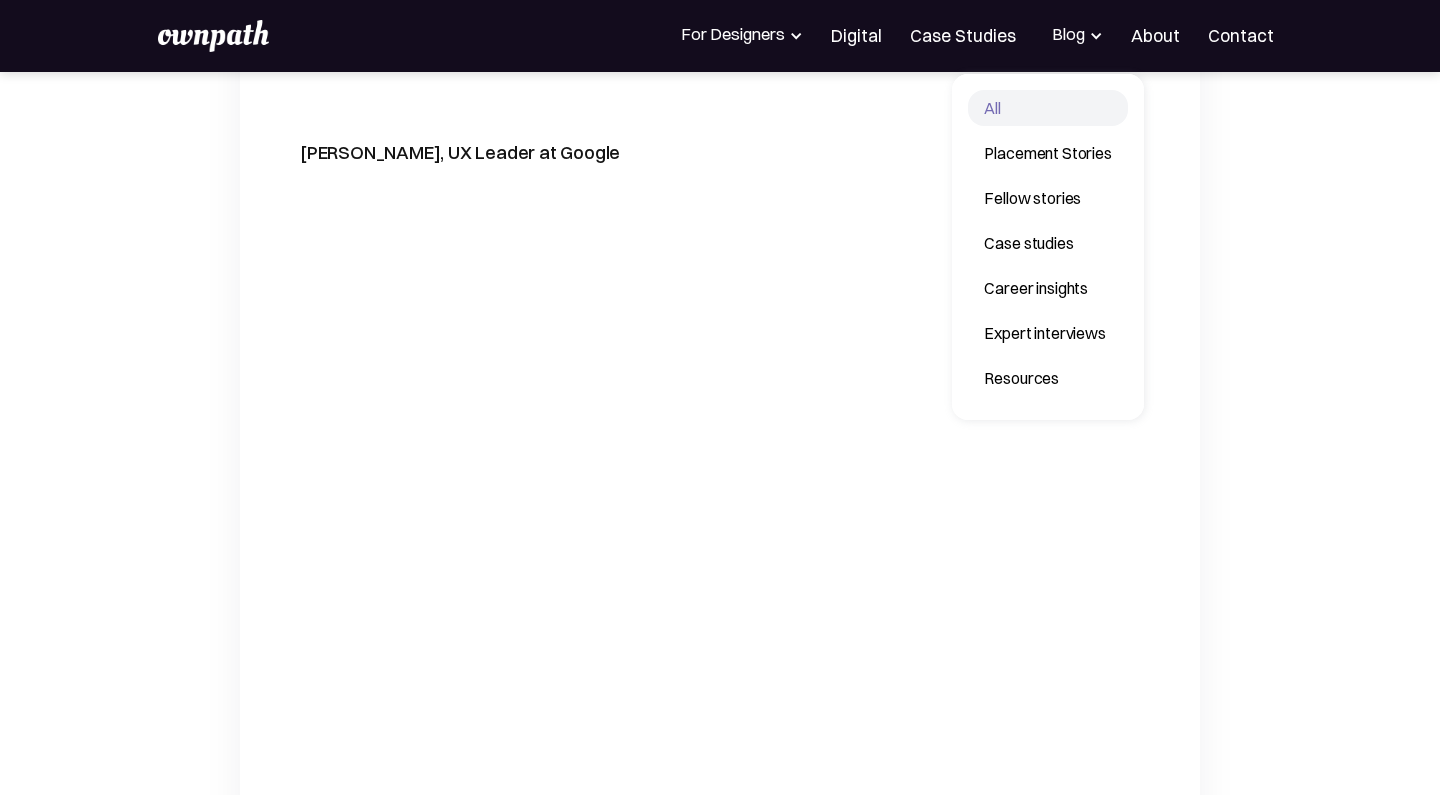 click on "All" at bounding box center [1047, 108] 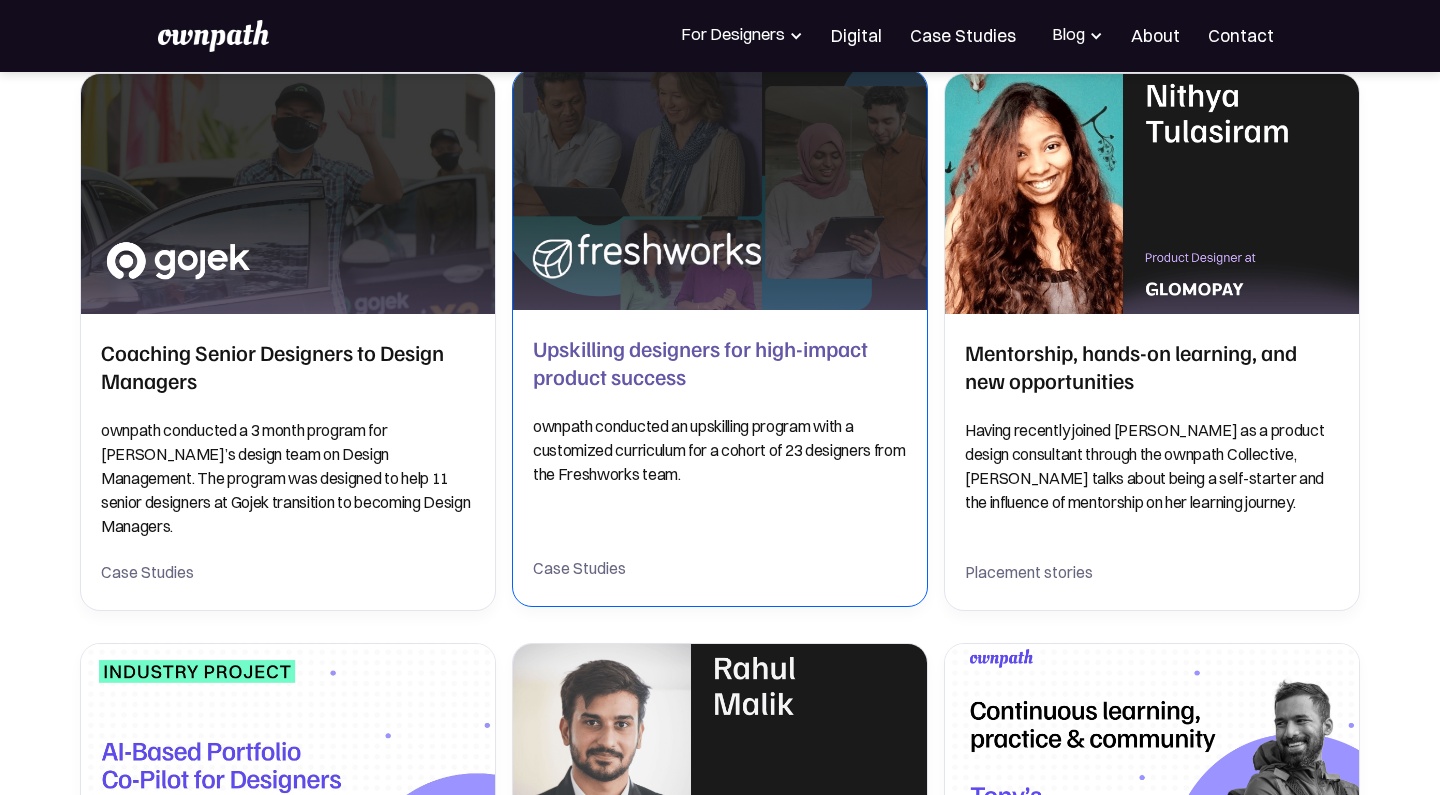 scroll, scrollTop: 378, scrollLeft: 0, axis: vertical 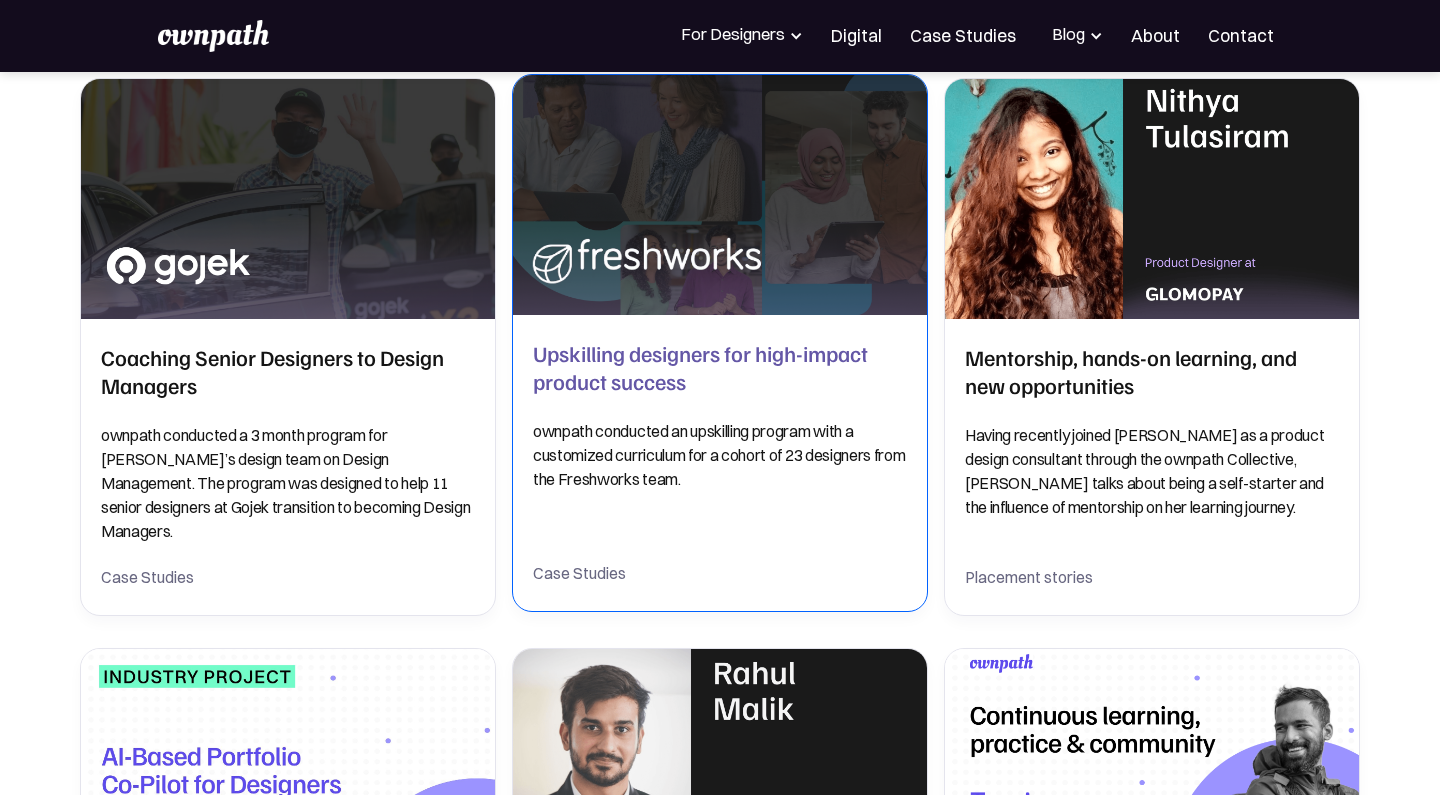 click on "Upskilling designers for high-impact product success ownpath conducted an upskilling program with a customized curriculum for a cohort of 23 designers from the Freshworks team." at bounding box center (720, 415) 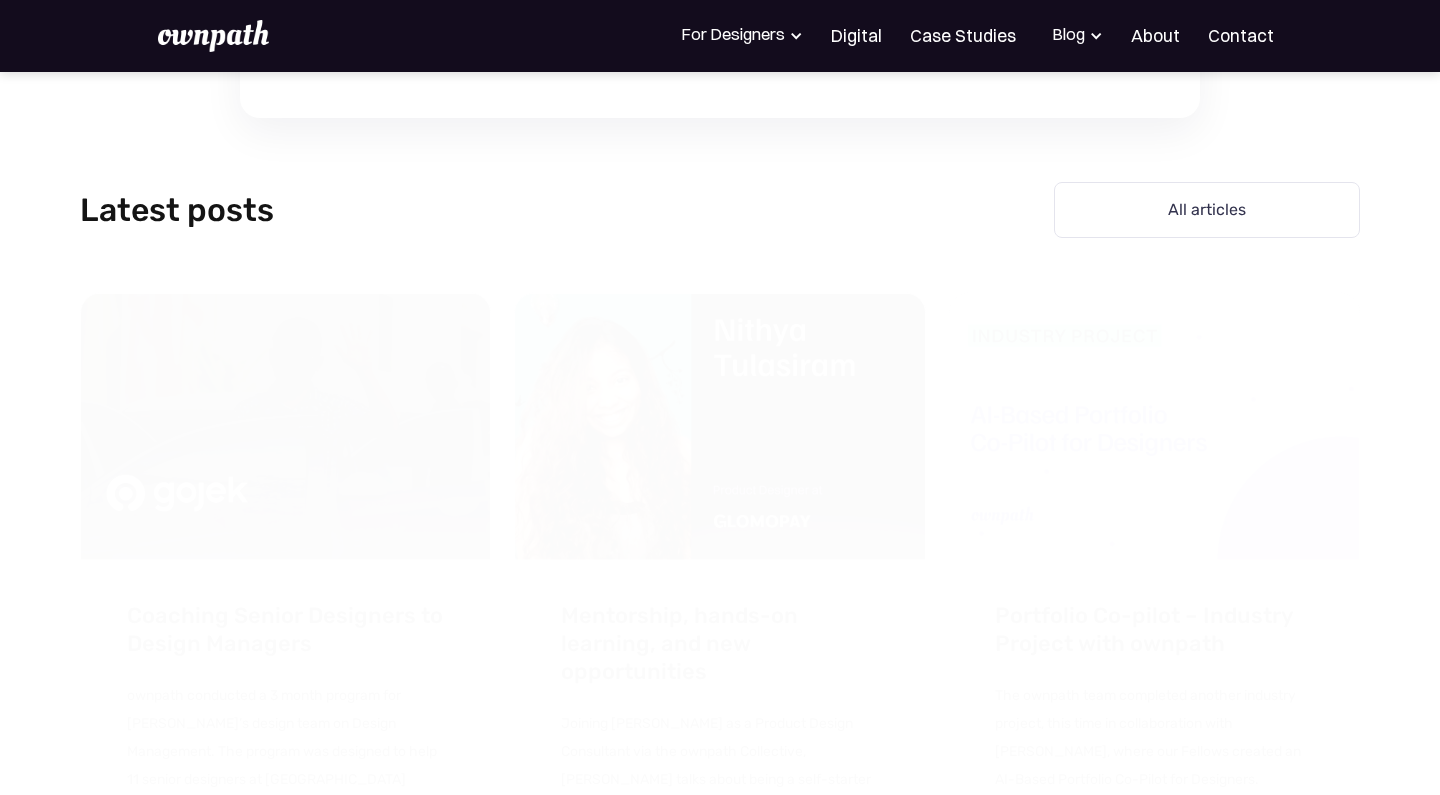 scroll, scrollTop: 6582, scrollLeft: 0, axis: vertical 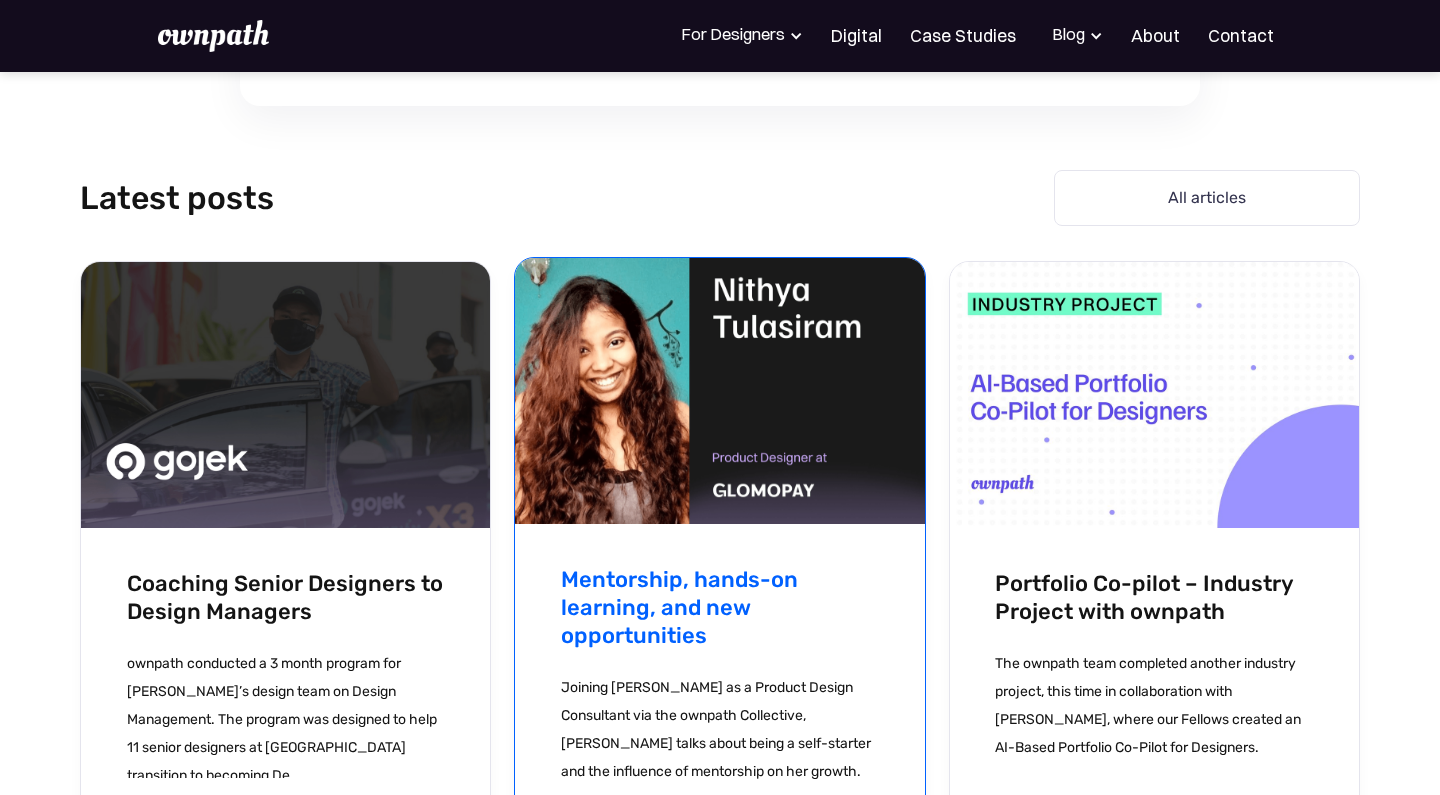 click at bounding box center [720, 391] 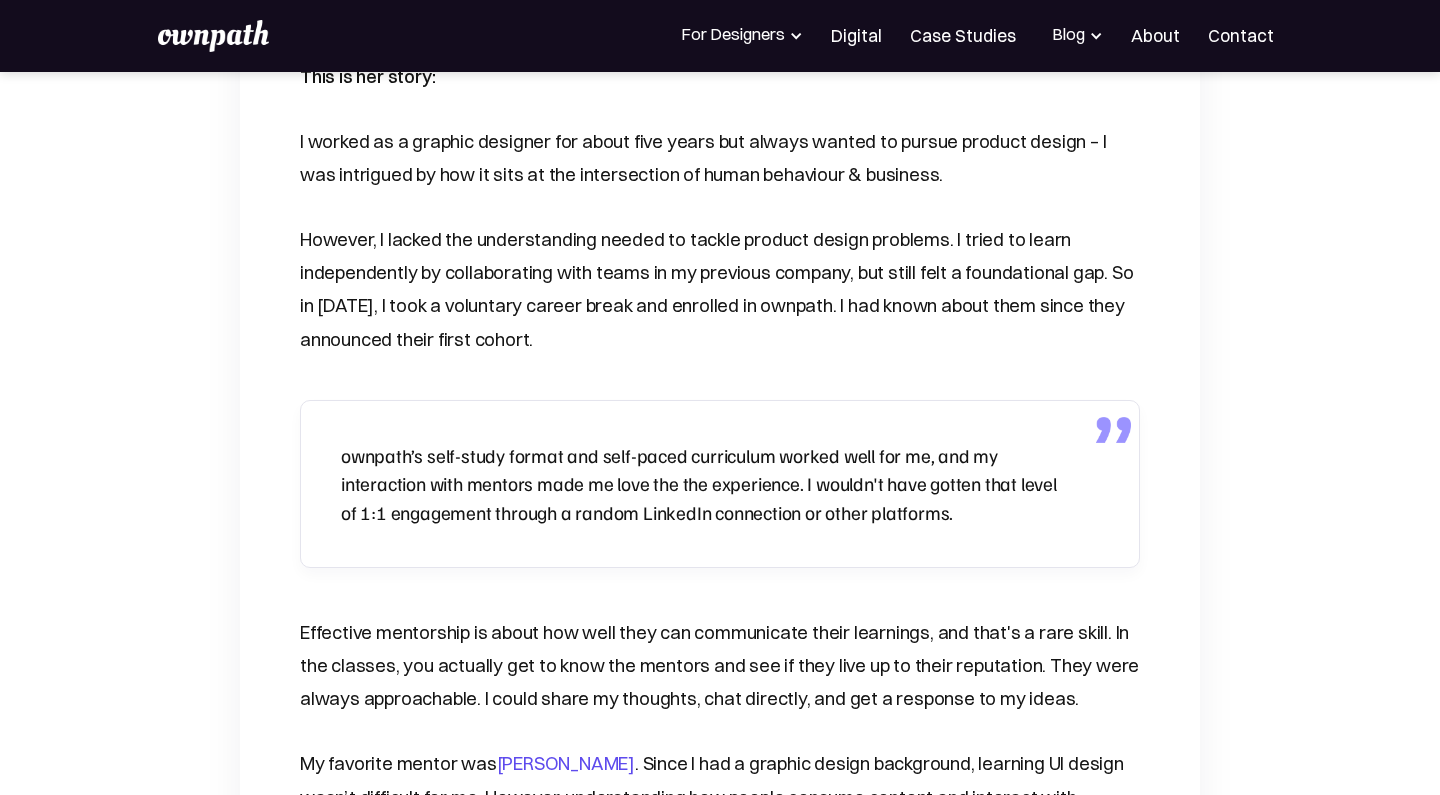 scroll, scrollTop: 1305, scrollLeft: 0, axis: vertical 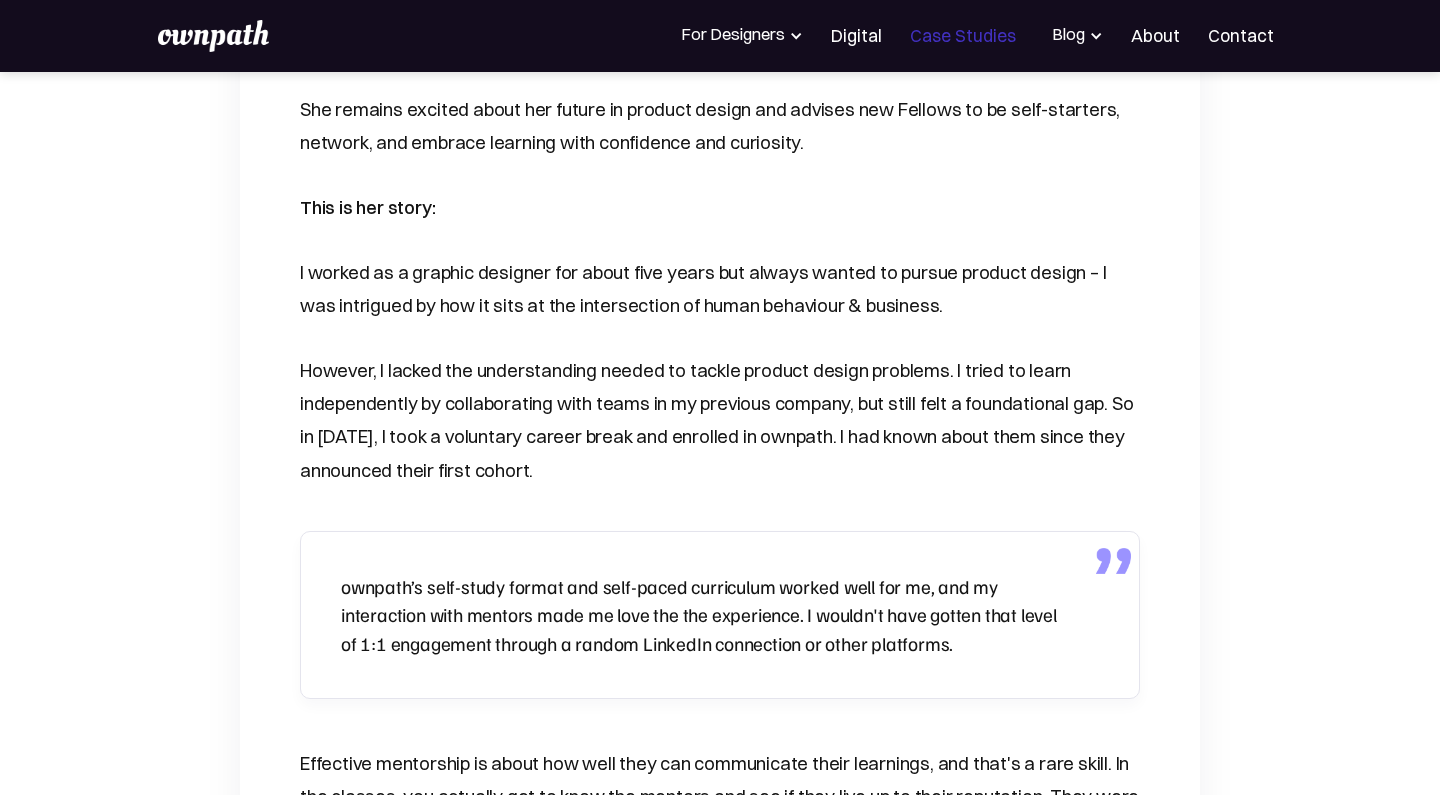 click on "Case Studies" at bounding box center (963, 36) 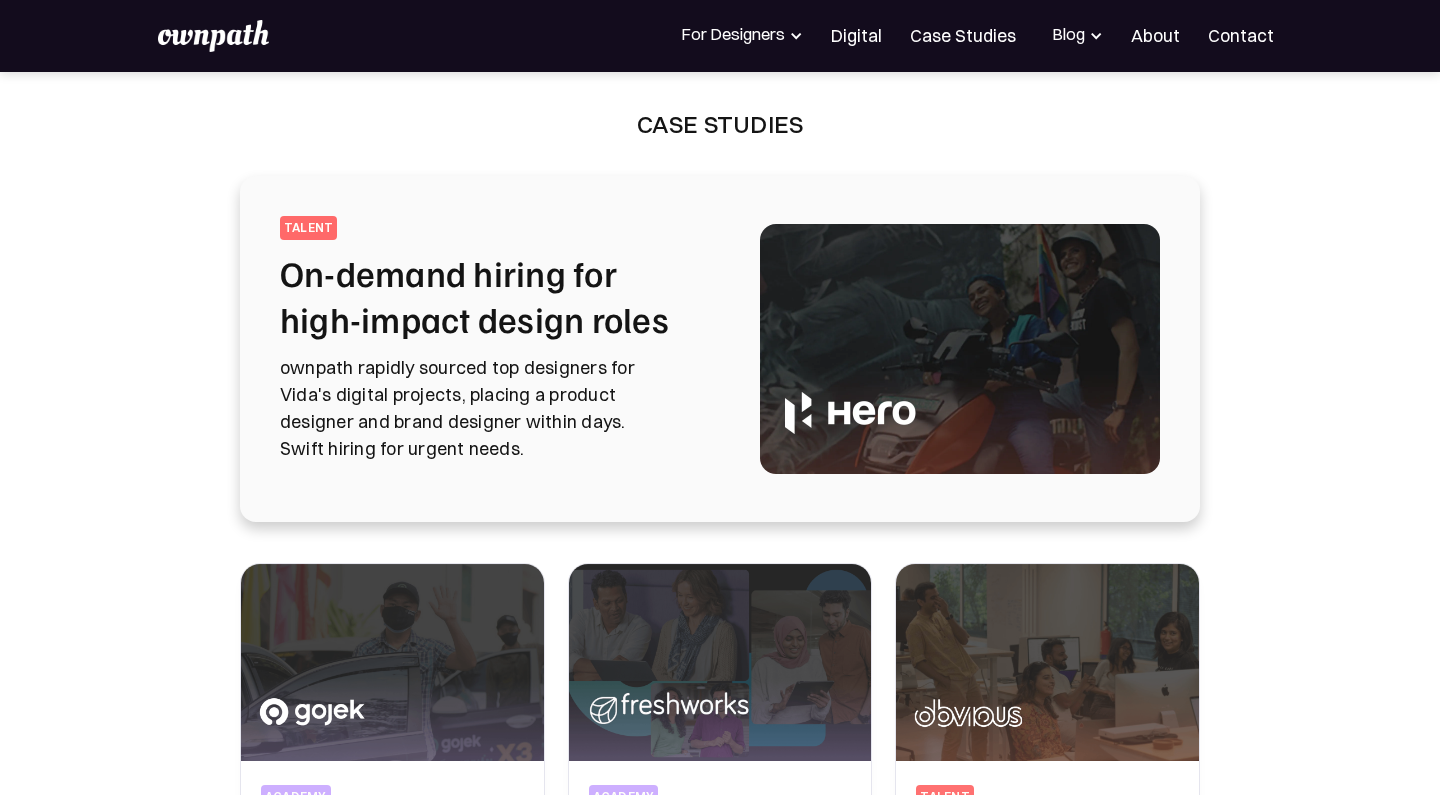scroll, scrollTop: 20, scrollLeft: 0, axis: vertical 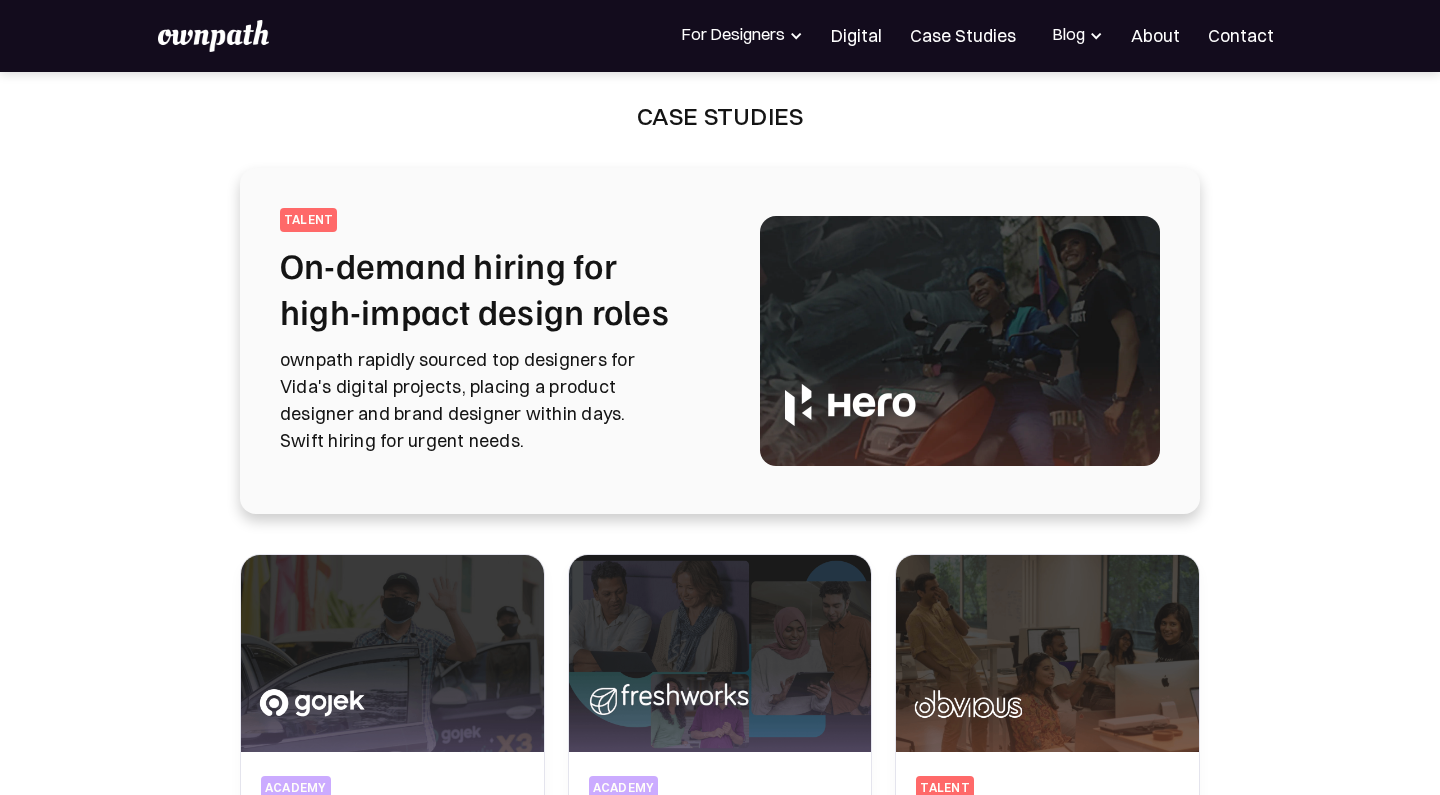 click on "ownpath rapidly sourced top designers for Vida's digital projects, placing a product designer and brand designer within days. Swift hiring for urgent needs." at bounding box center [496, 400] 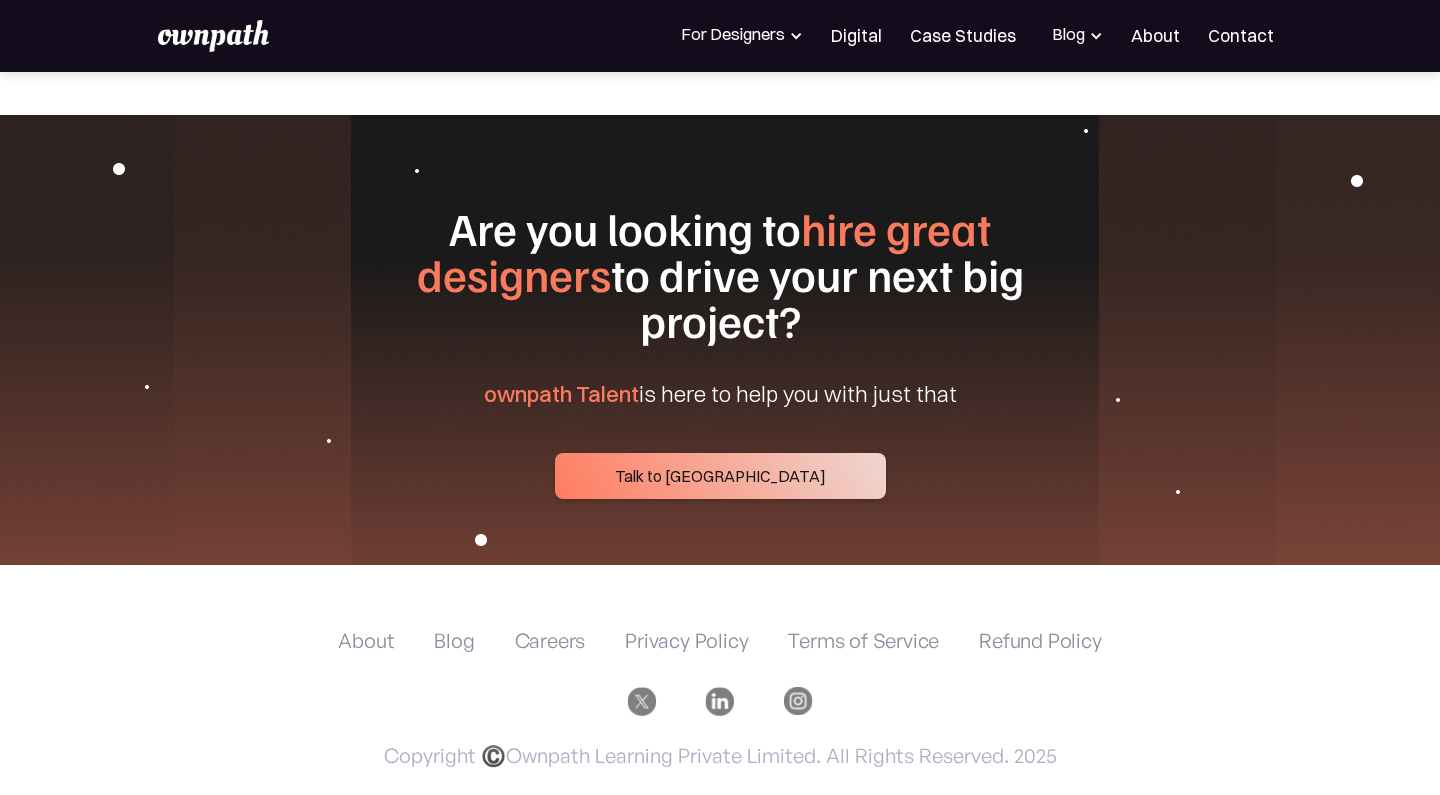 scroll, scrollTop: 7606, scrollLeft: 0, axis: vertical 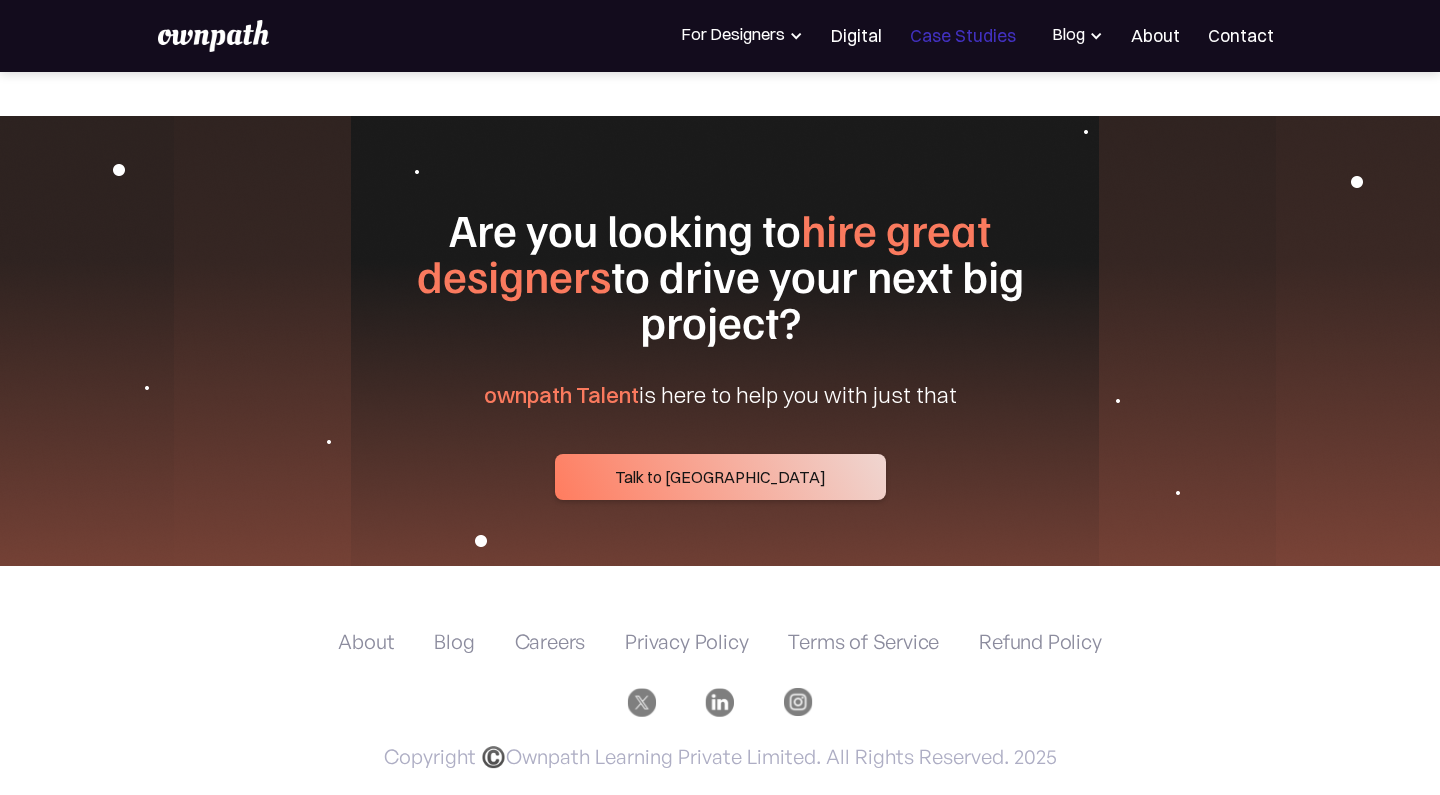 click on "Case Studies" at bounding box center (963, 36) 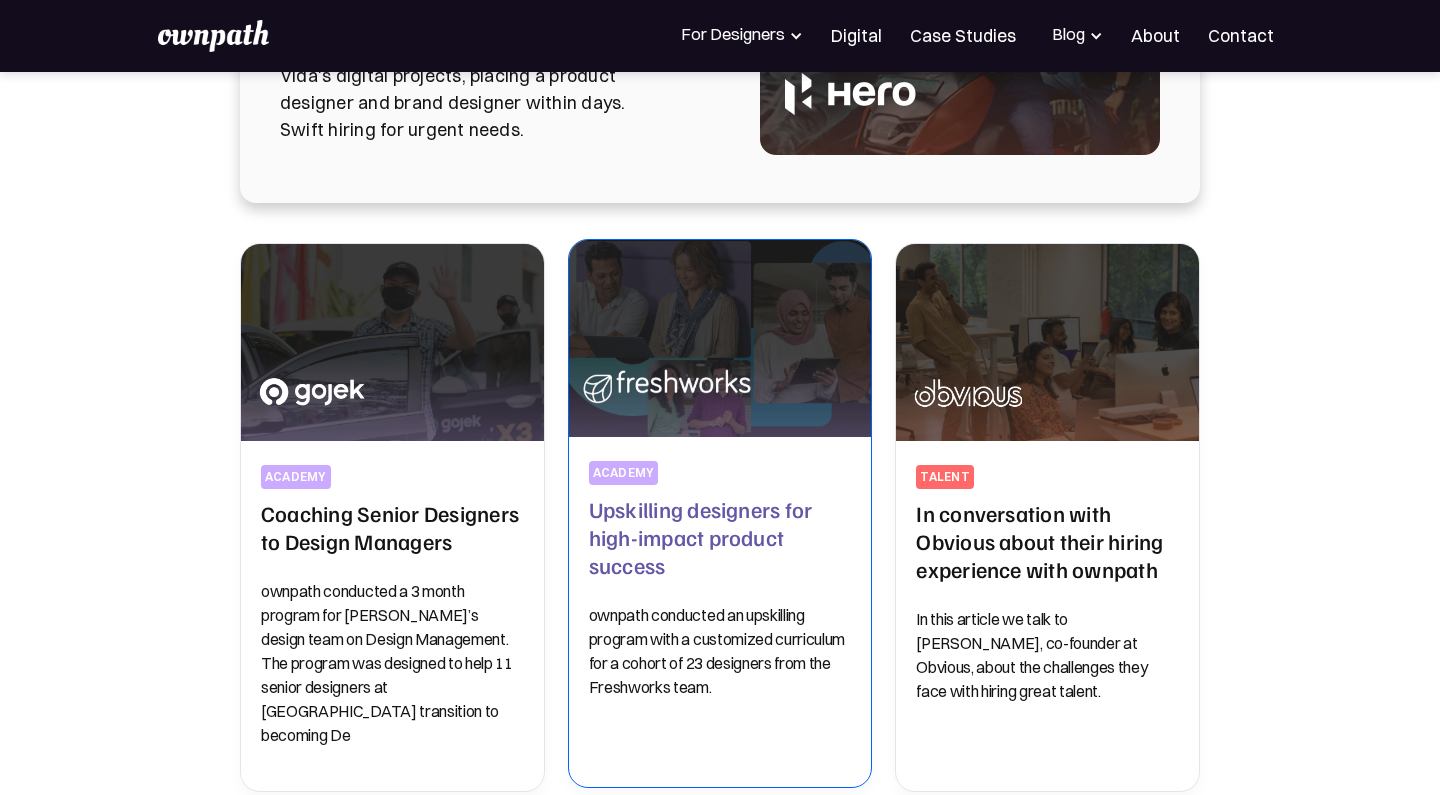 scroll, scrollTop: 258, scrollLeft: 0, axis: vertical 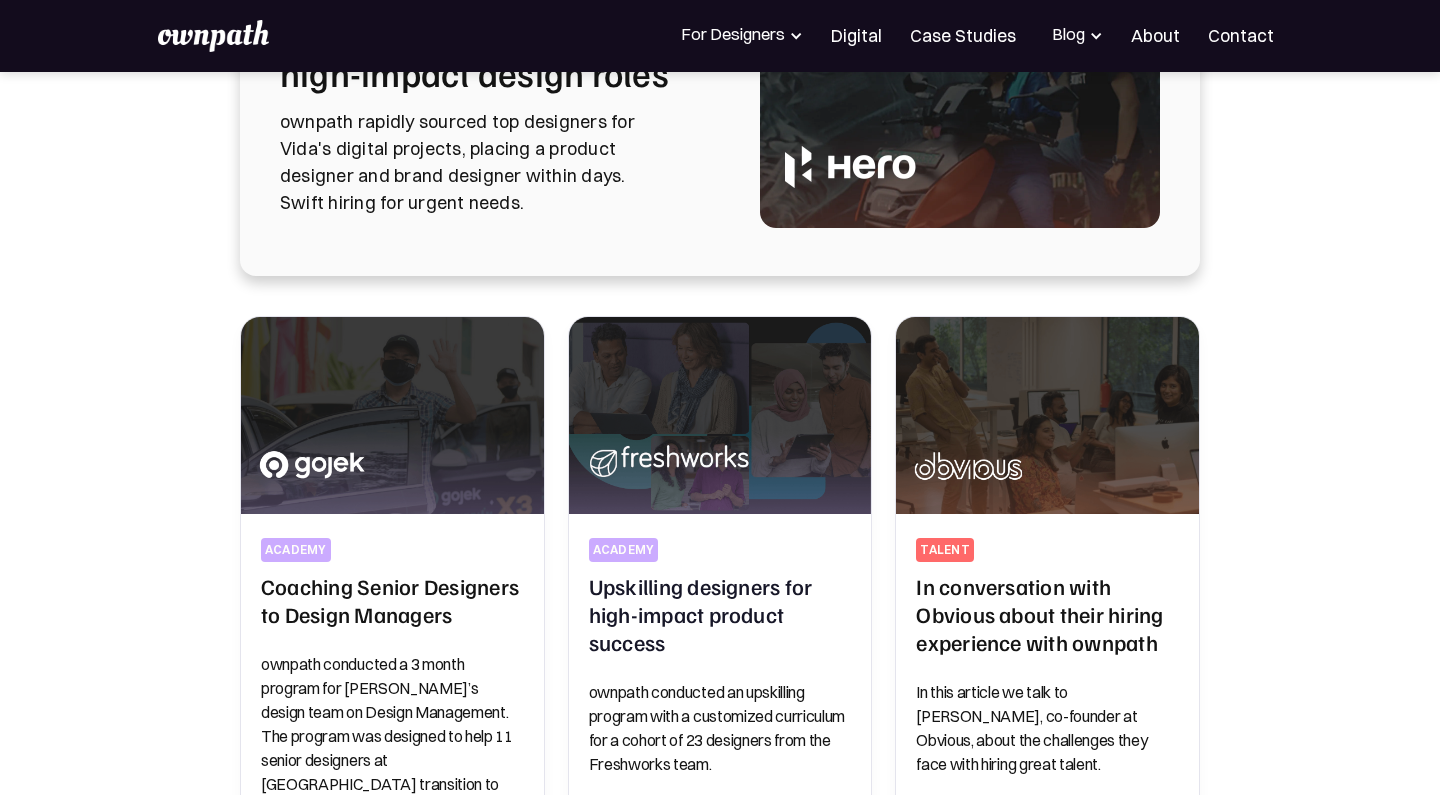 click at bounding box center [1096, 36] 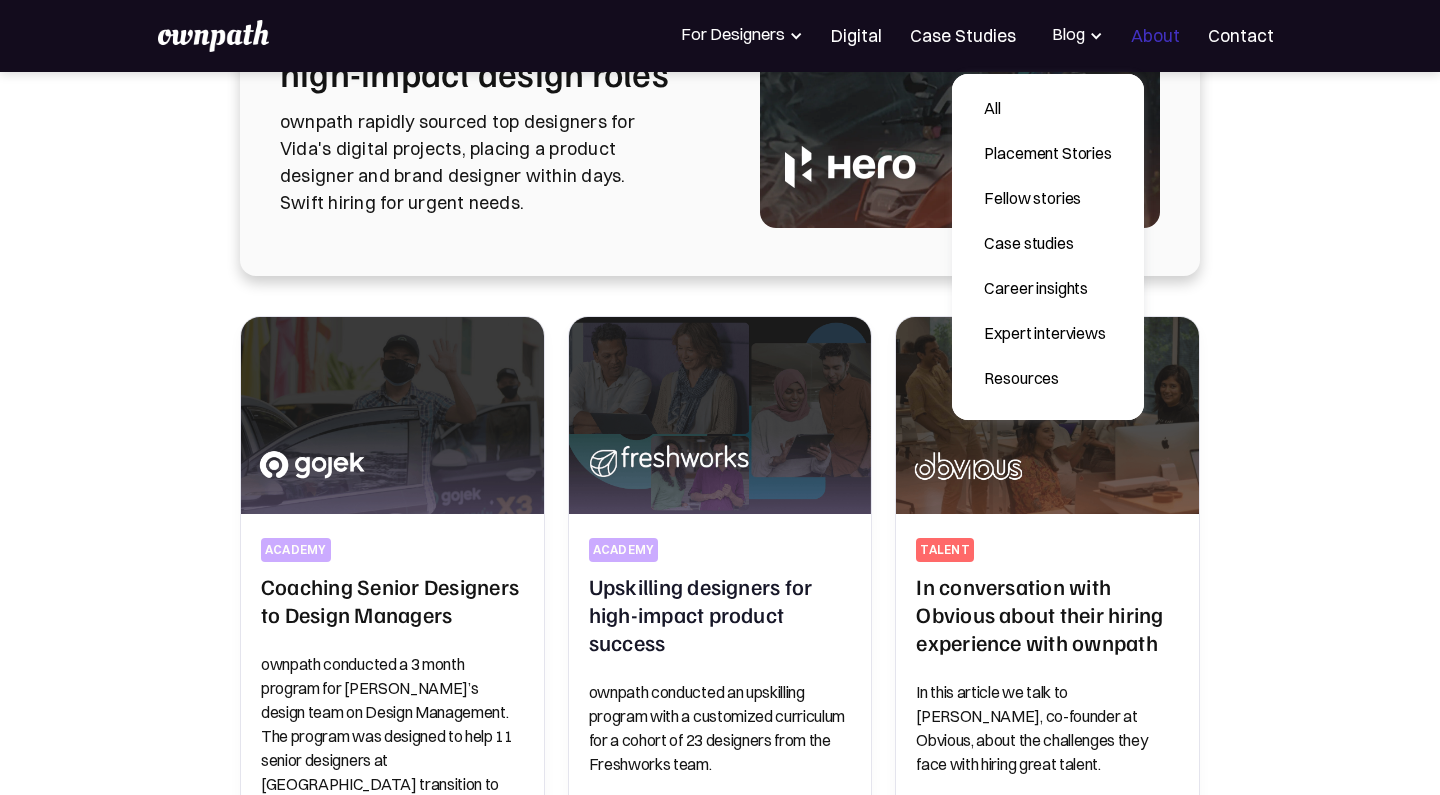 click on "About" at bounding box center [1155, 36] 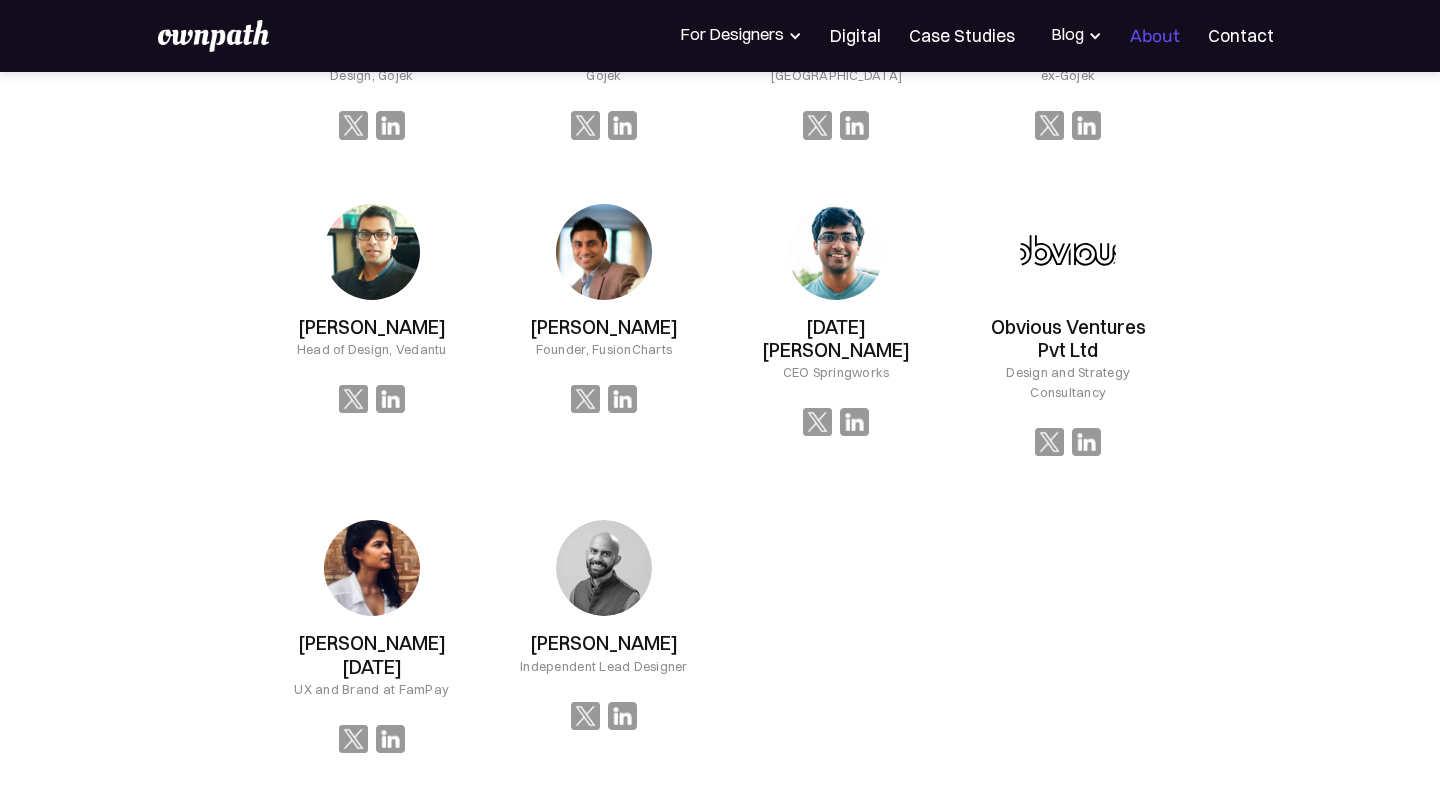 scroll, scrollTop: 1791, scrollLeft: 0, axis: vertical 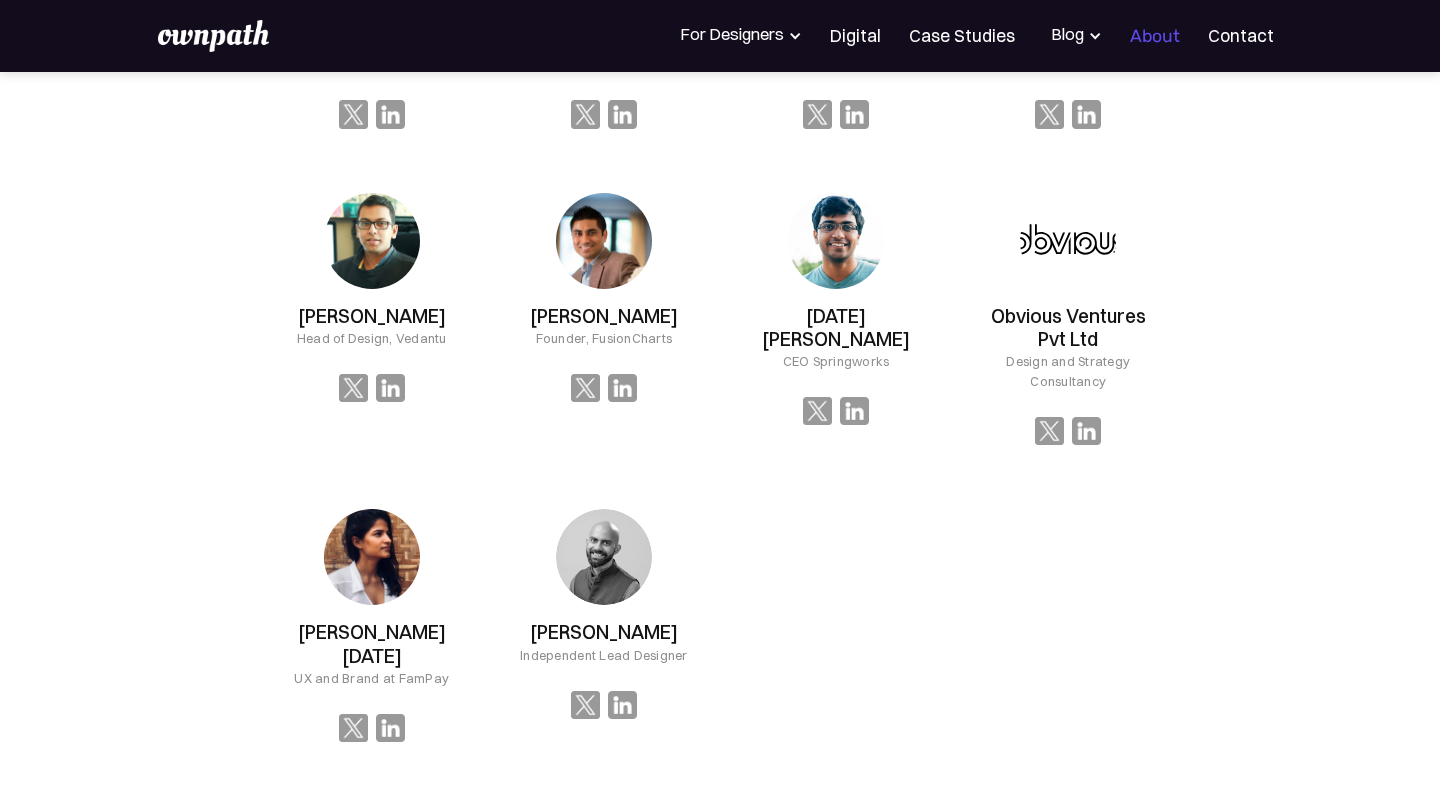 click at bounding box center [372, 557] 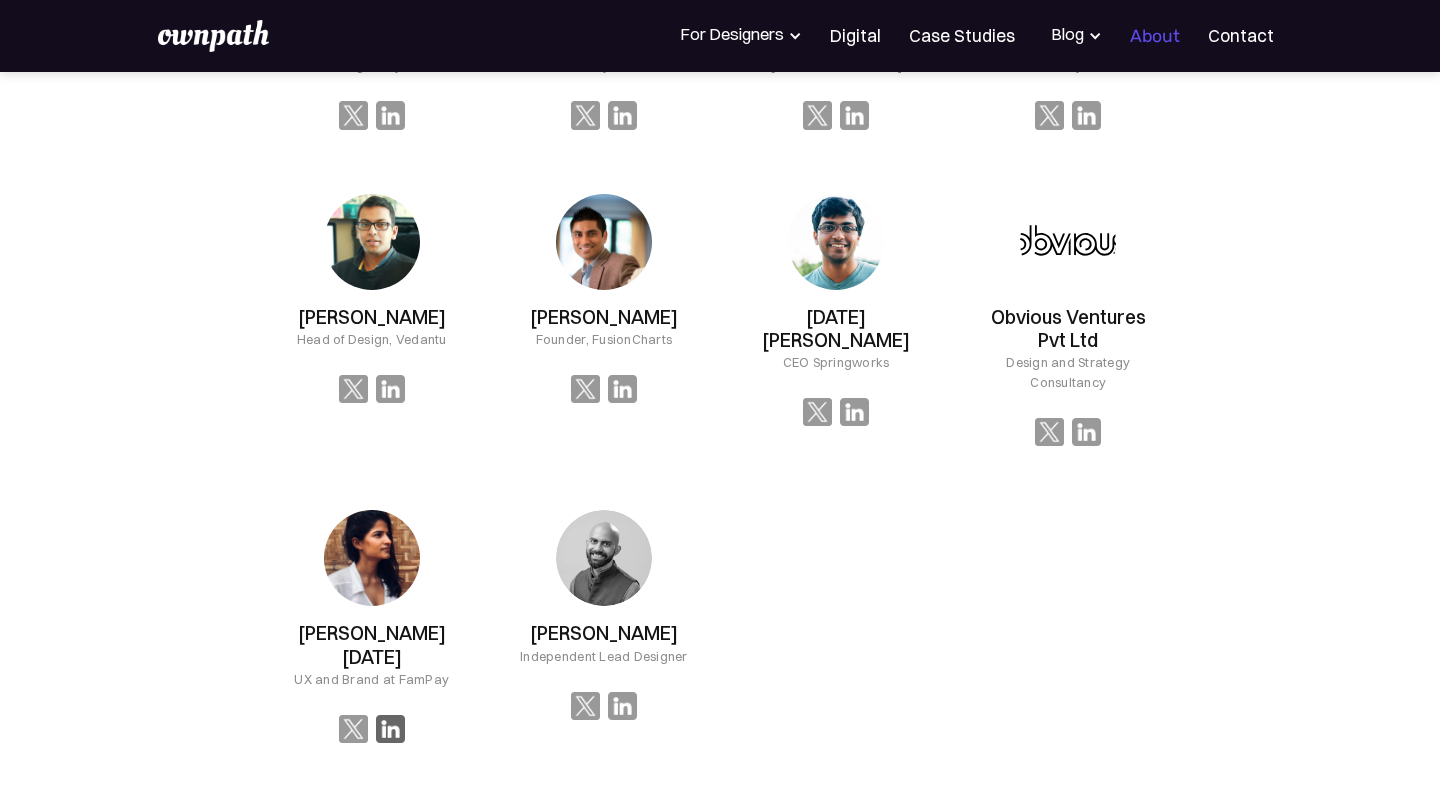 click at bounding box center [390, 729] 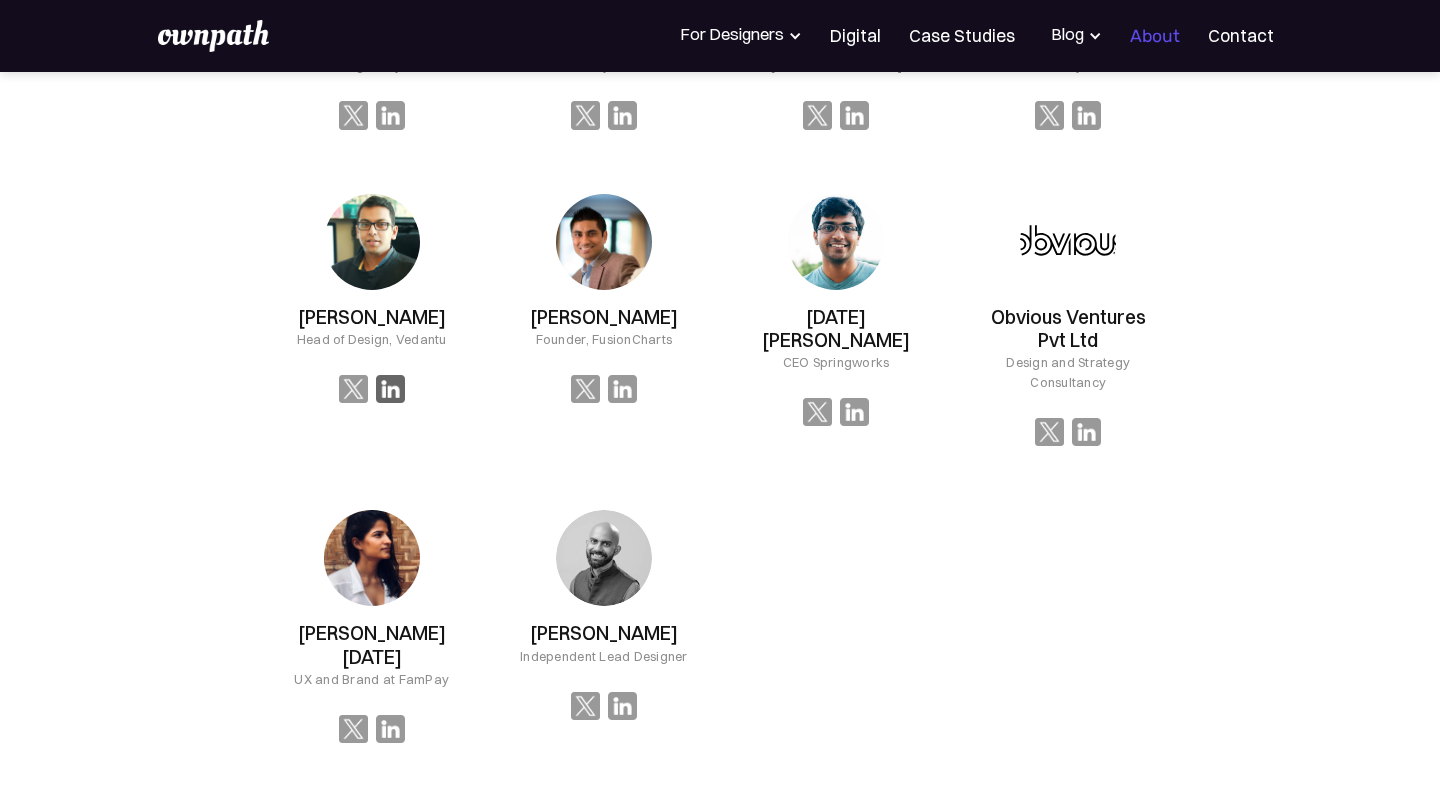 click at bounding box center [390, 389] 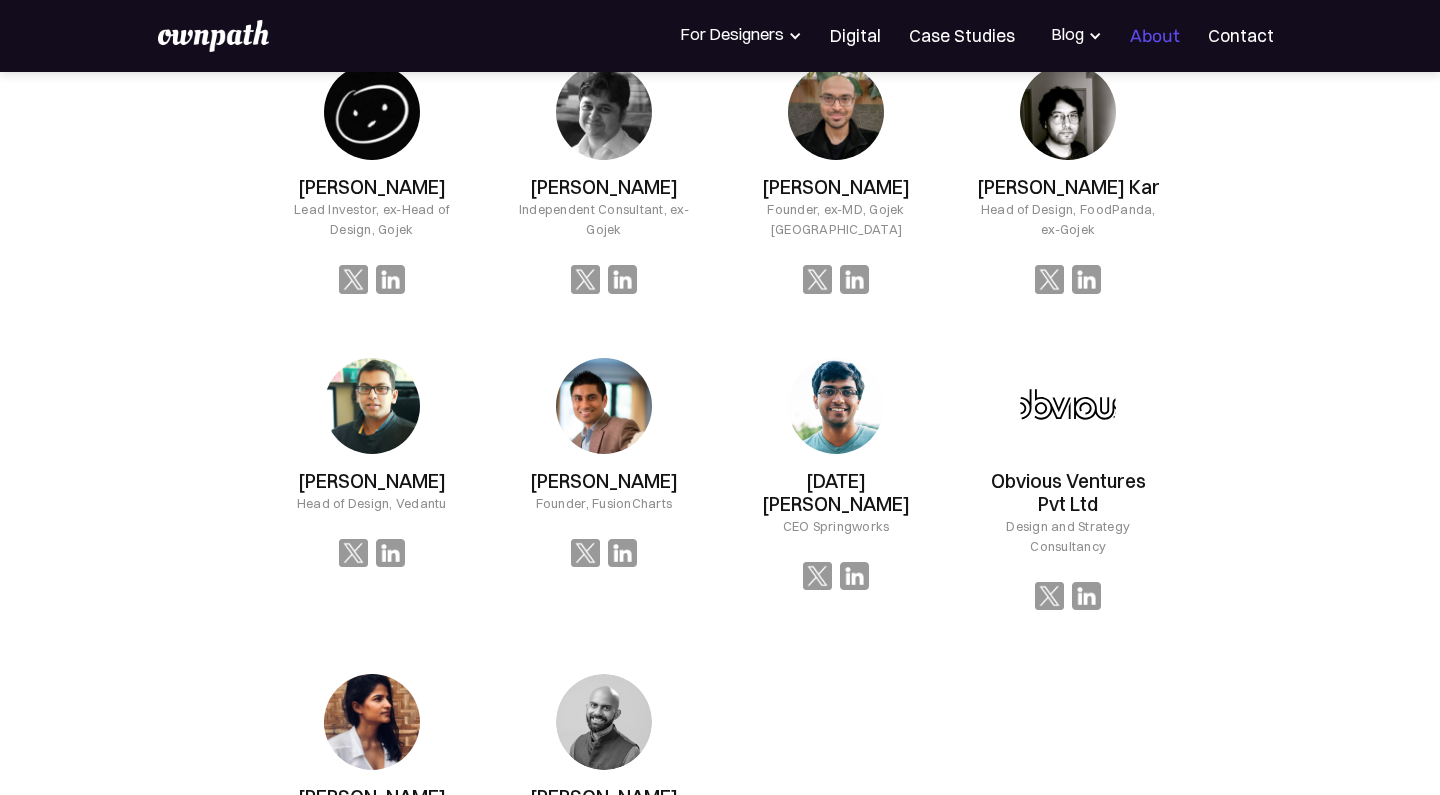 scroll, scrollTop: 1595, scrollLeft: 0, axis: vertical 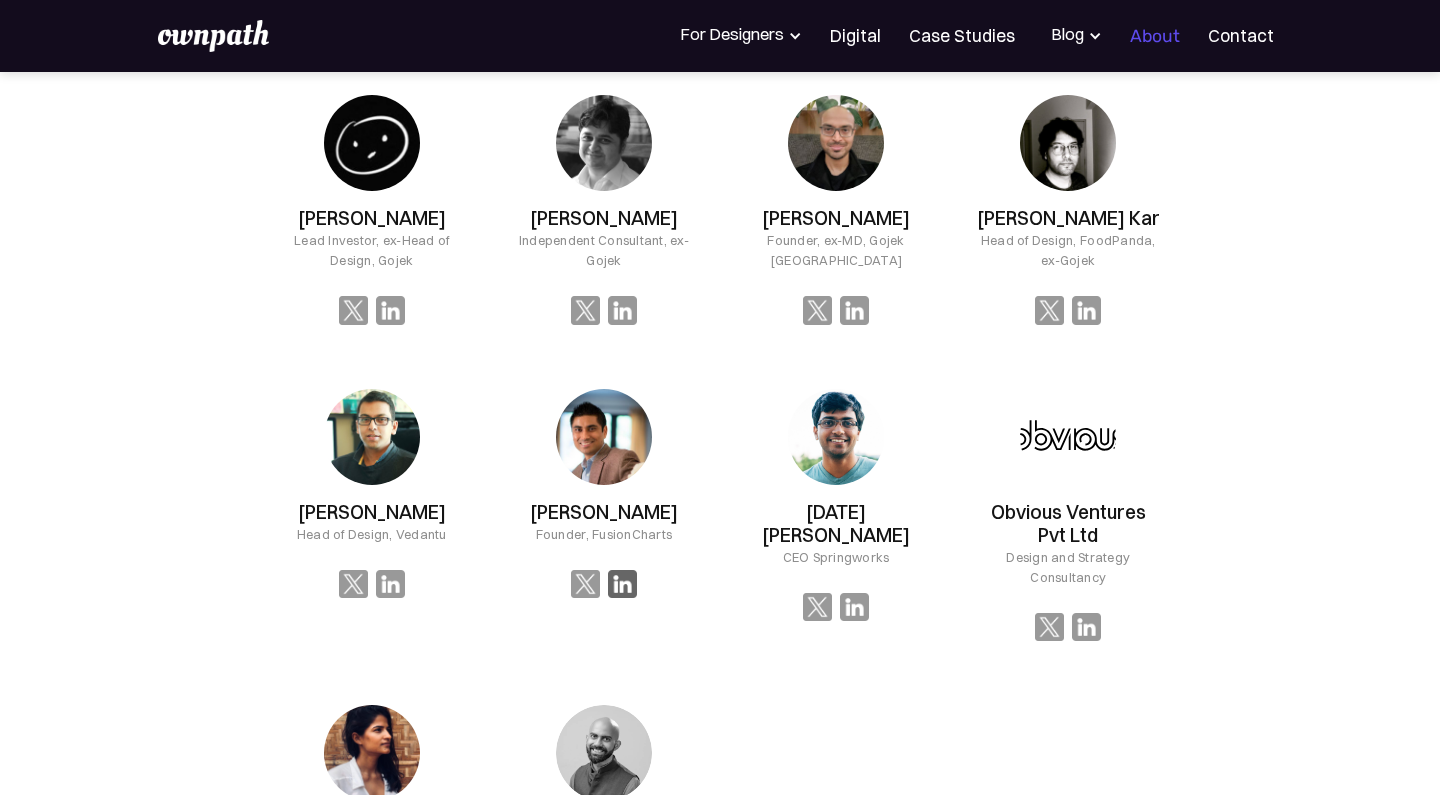 click at bounding box center (622, 584) 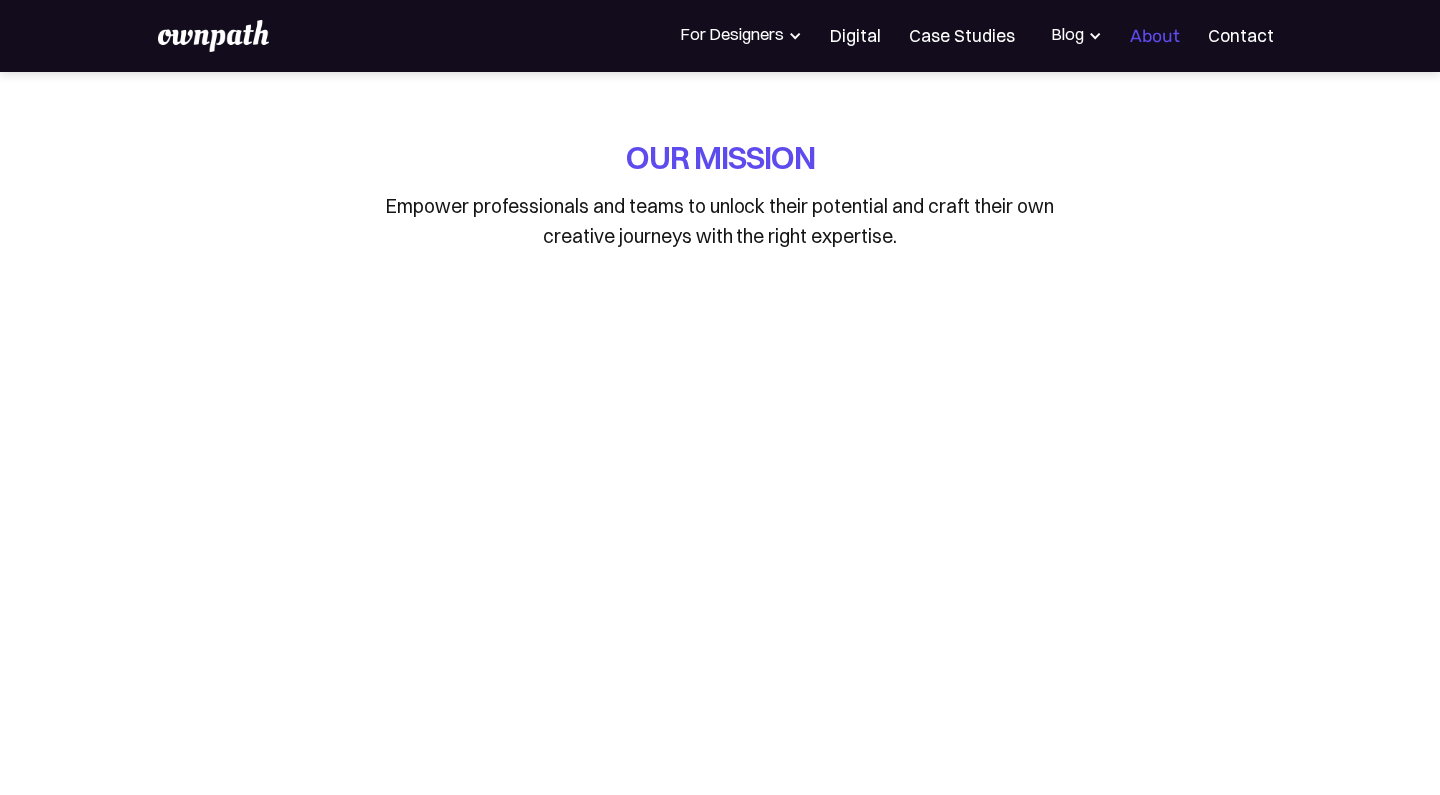 scroll, scrollTop: 0, scrollLeft: 0, axis: both 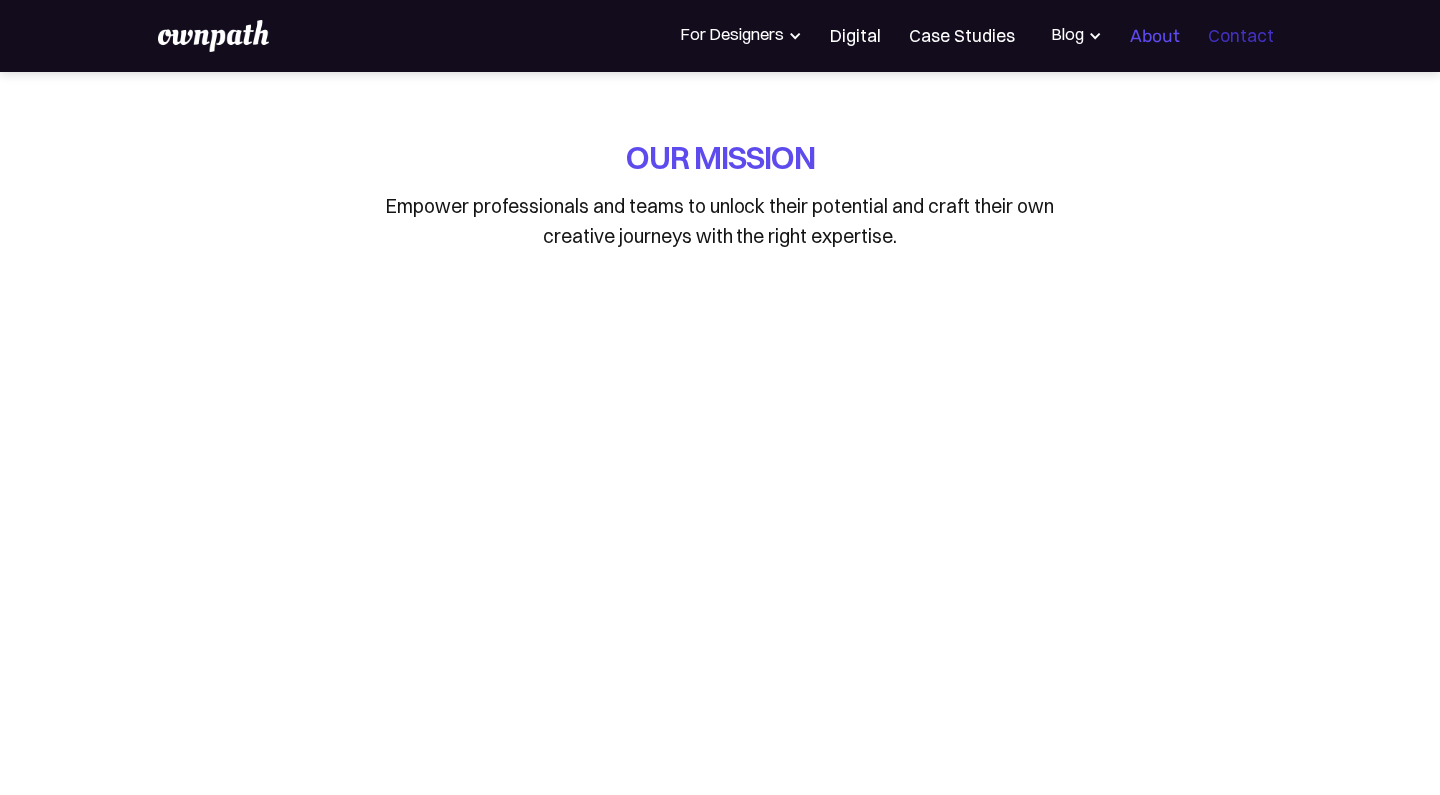 click on "Contact" at bounding box center [1241, 36] 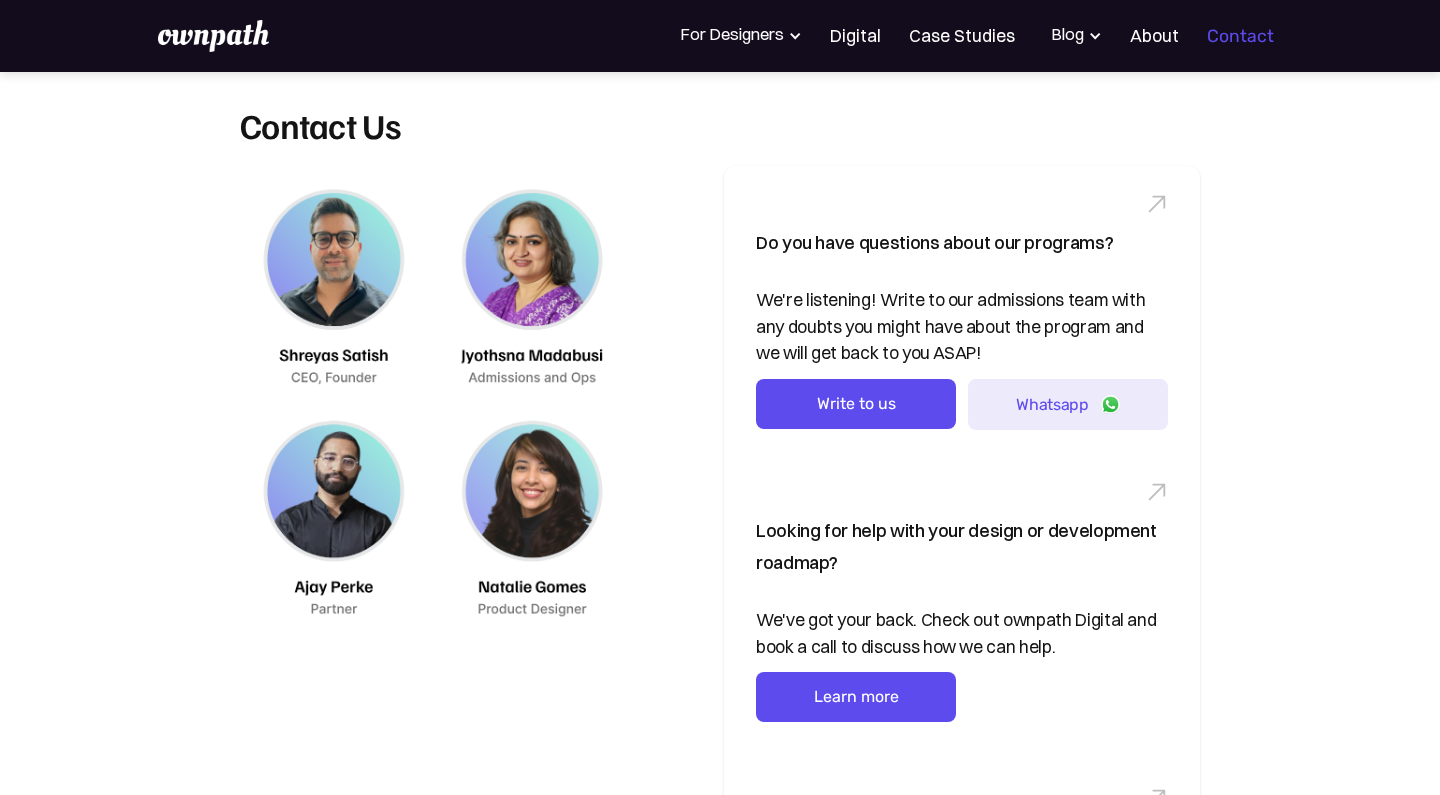 scroll, scrollTop: 0, scrollLeft: 0, axis: both 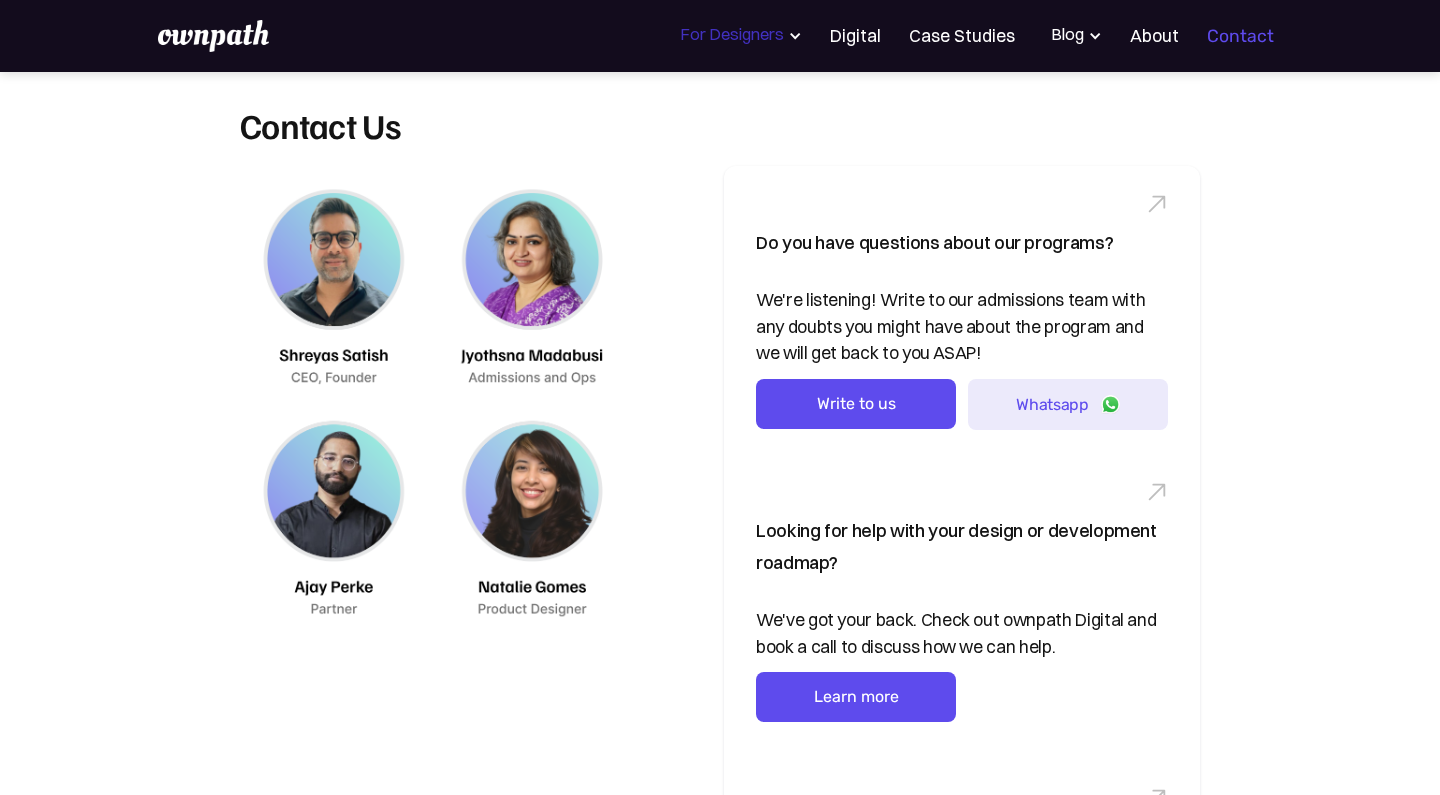 click on "For Designers" at bounding box center [728, 34] 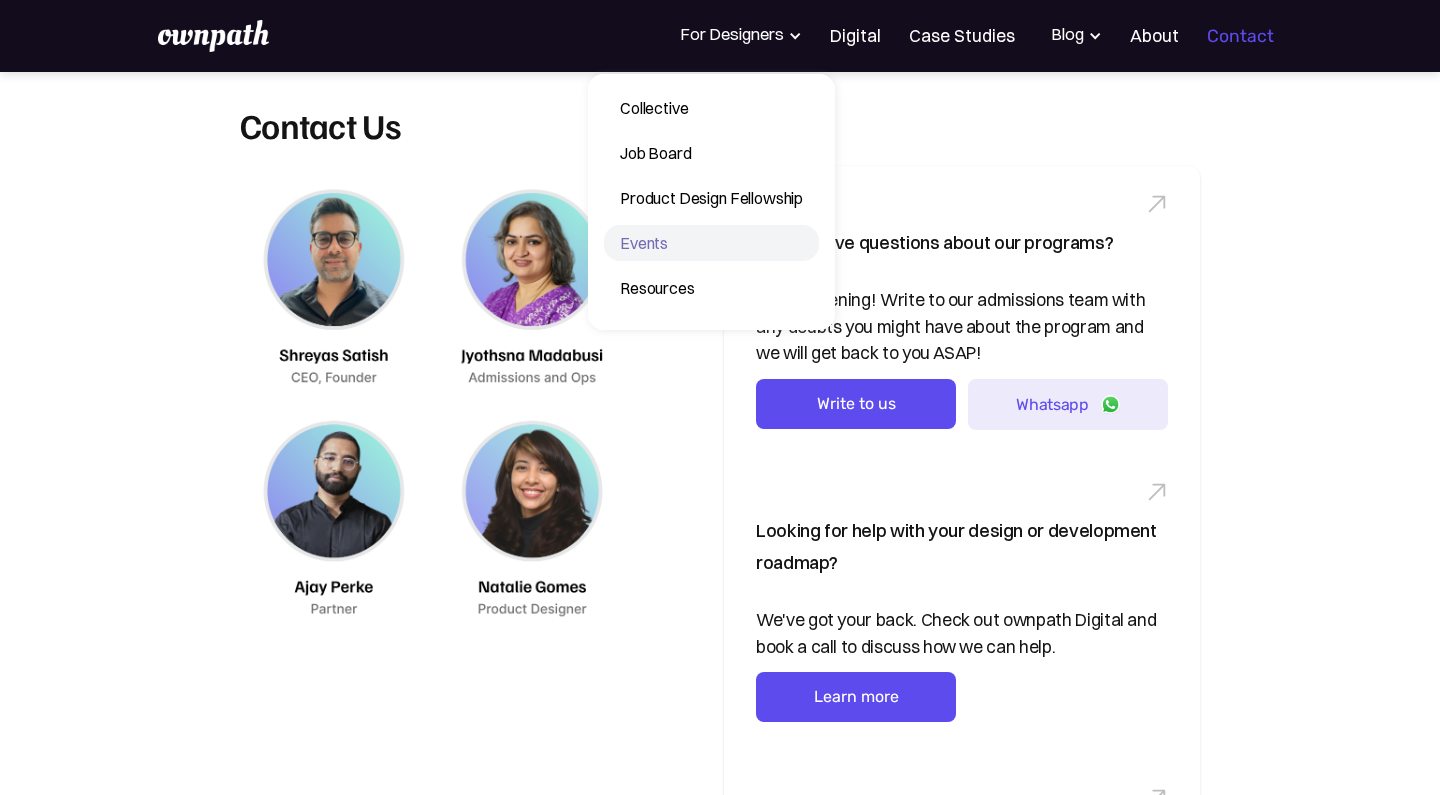 click on "Events" at bounding box center [711, 243] 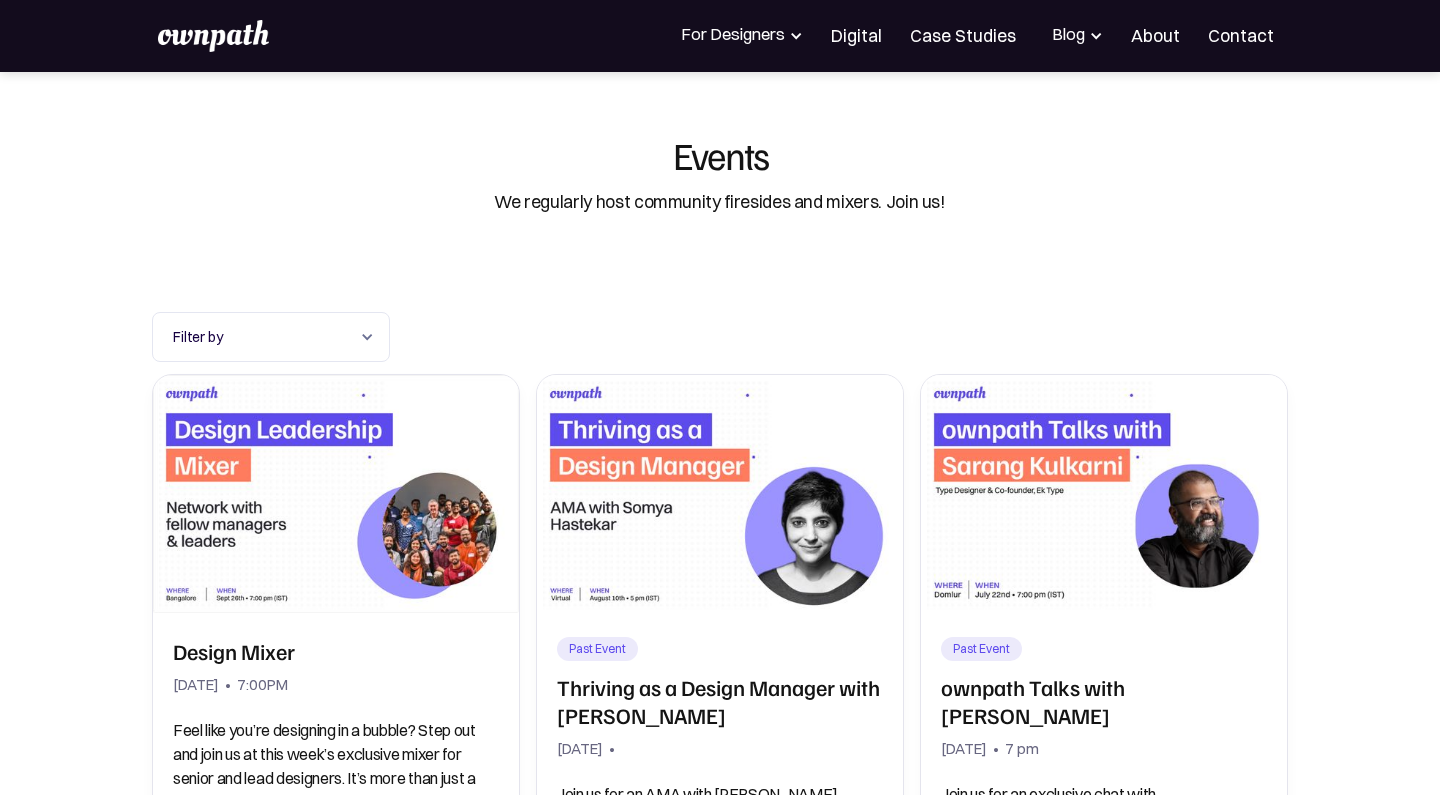 scroll, scrollTop: 0, scrollLeft: 0, axis: both 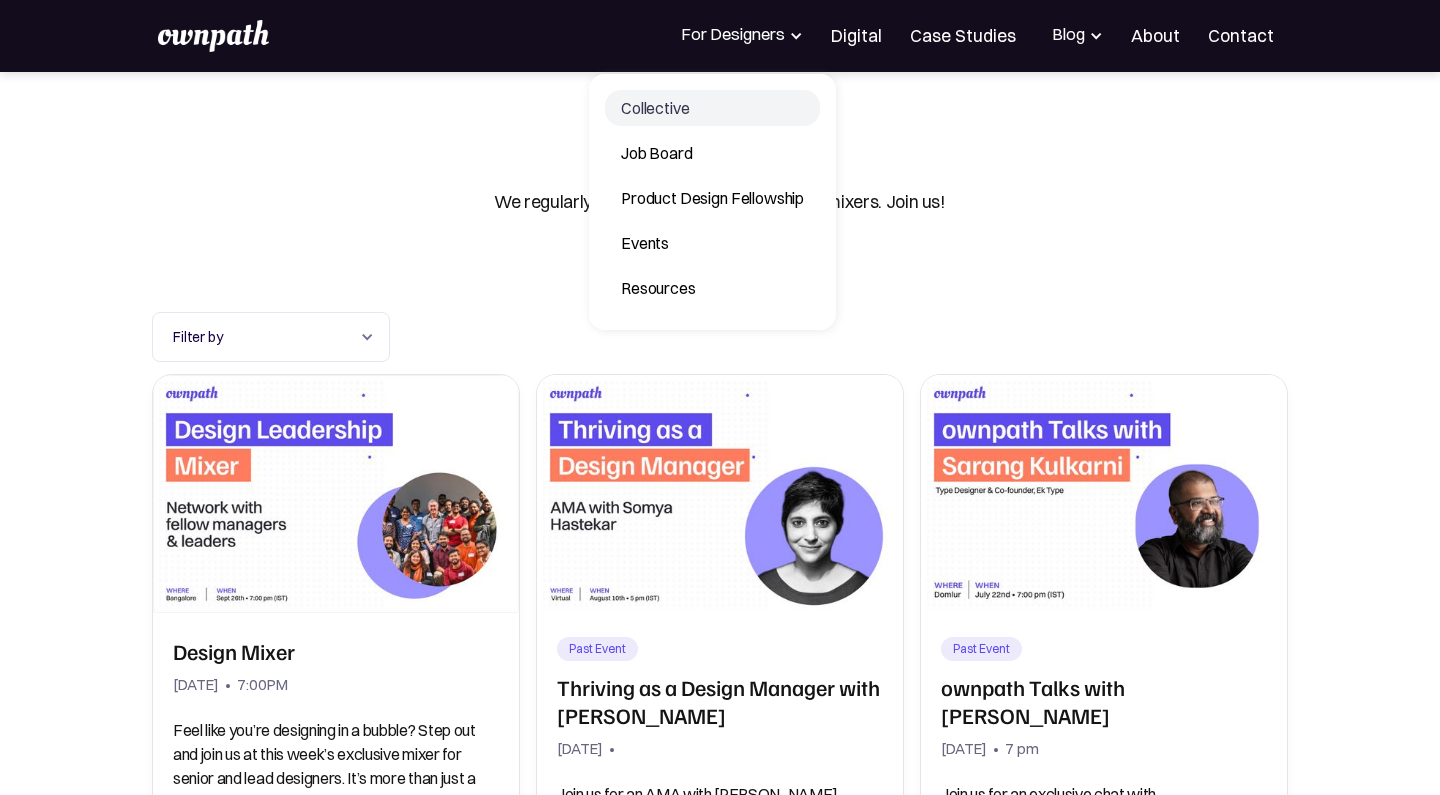 click on "Collective" at bounding box center [712, 108] 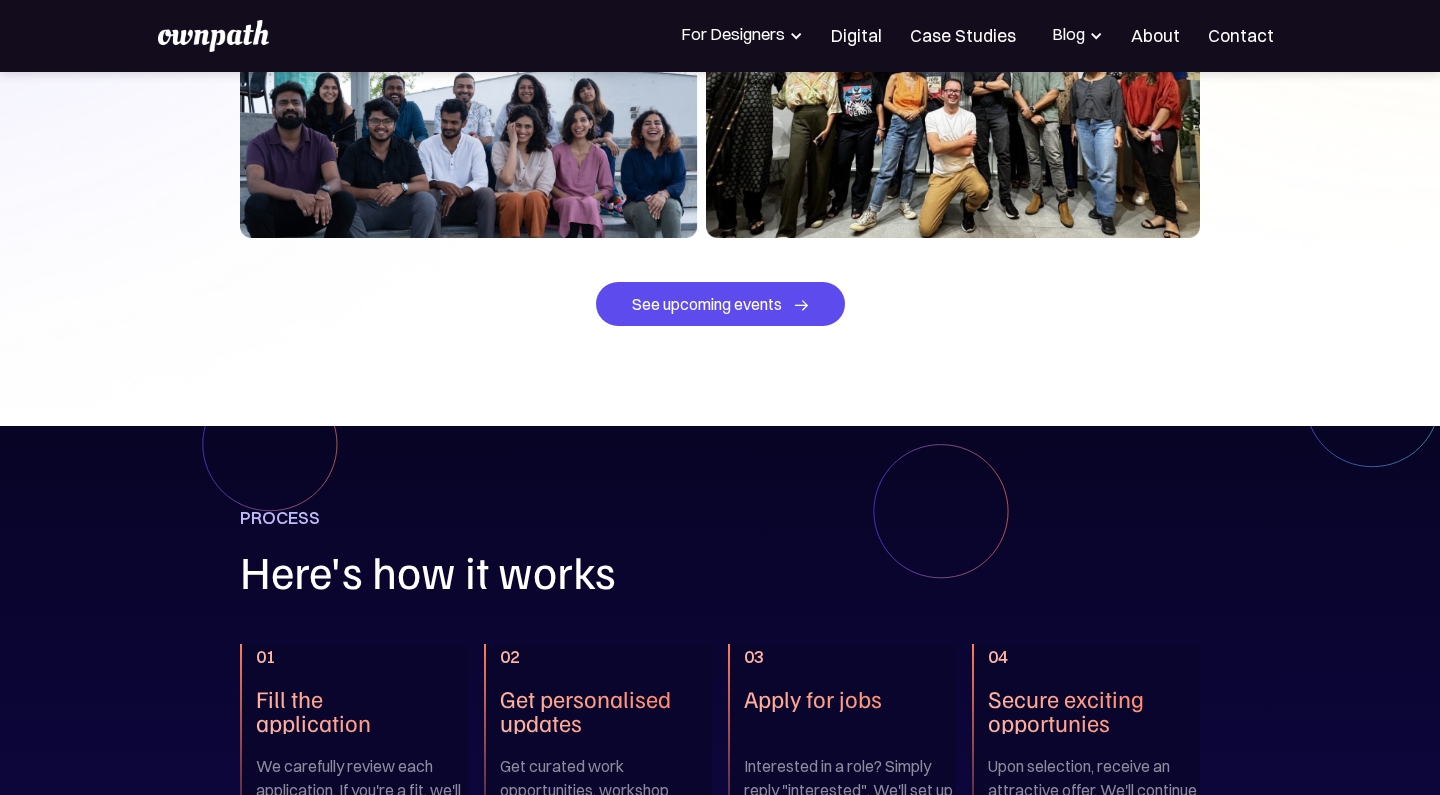 scroll, scrollTop: 2558, scrollLeft: 0, axis: vertical 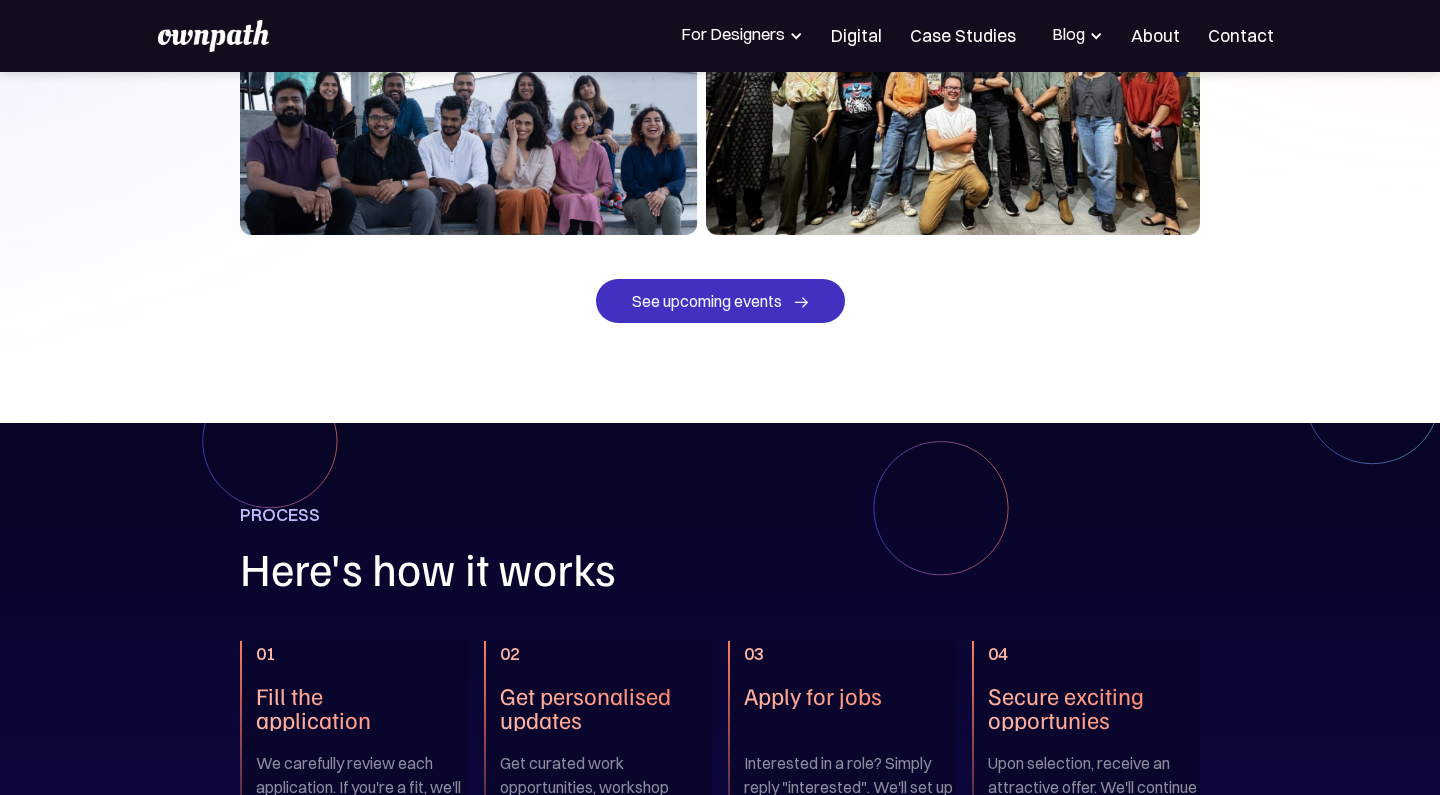 click on "See upcoming events →" at bounding box center (720, 301) 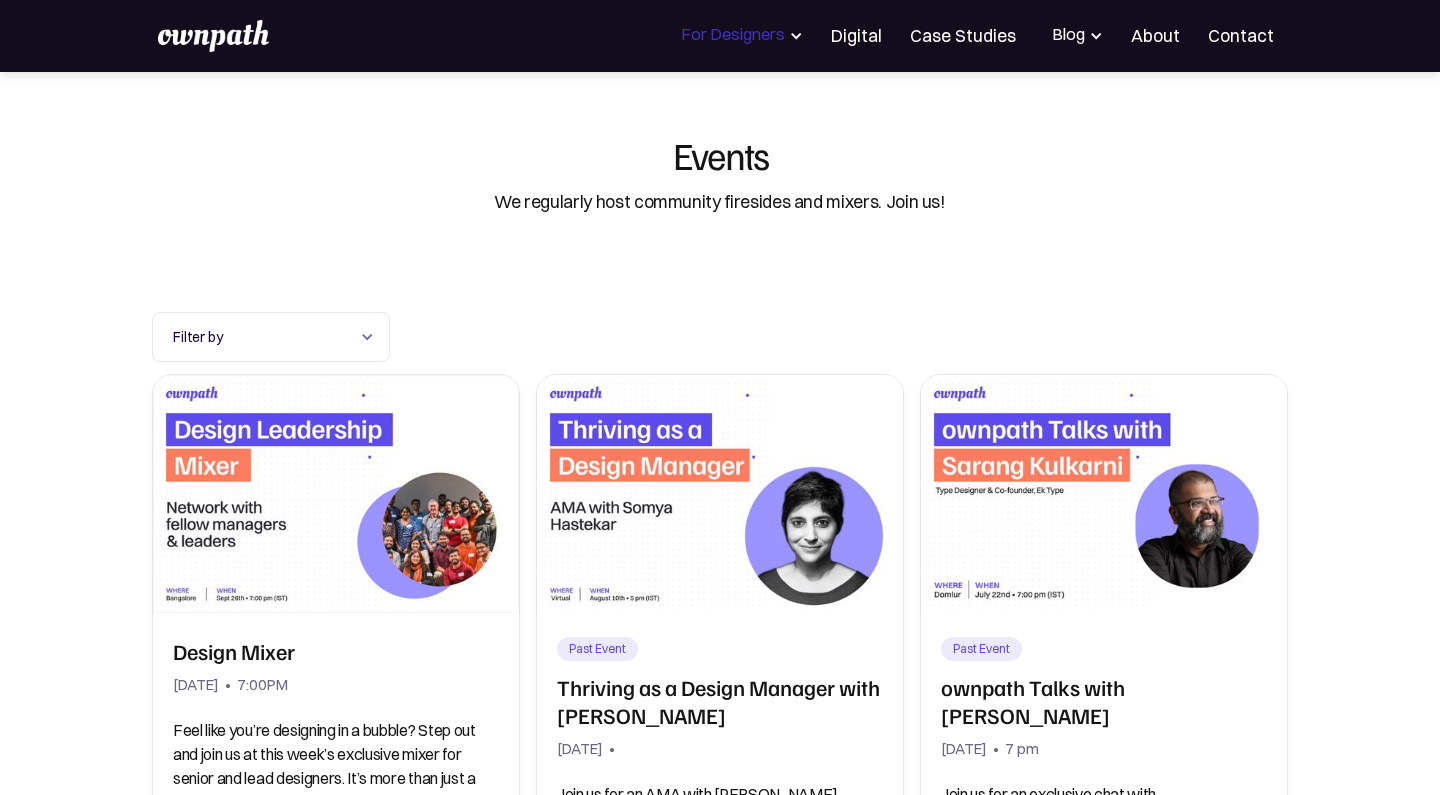 scroll, scrollTop: 0, scrollLeft: 0, axis: both 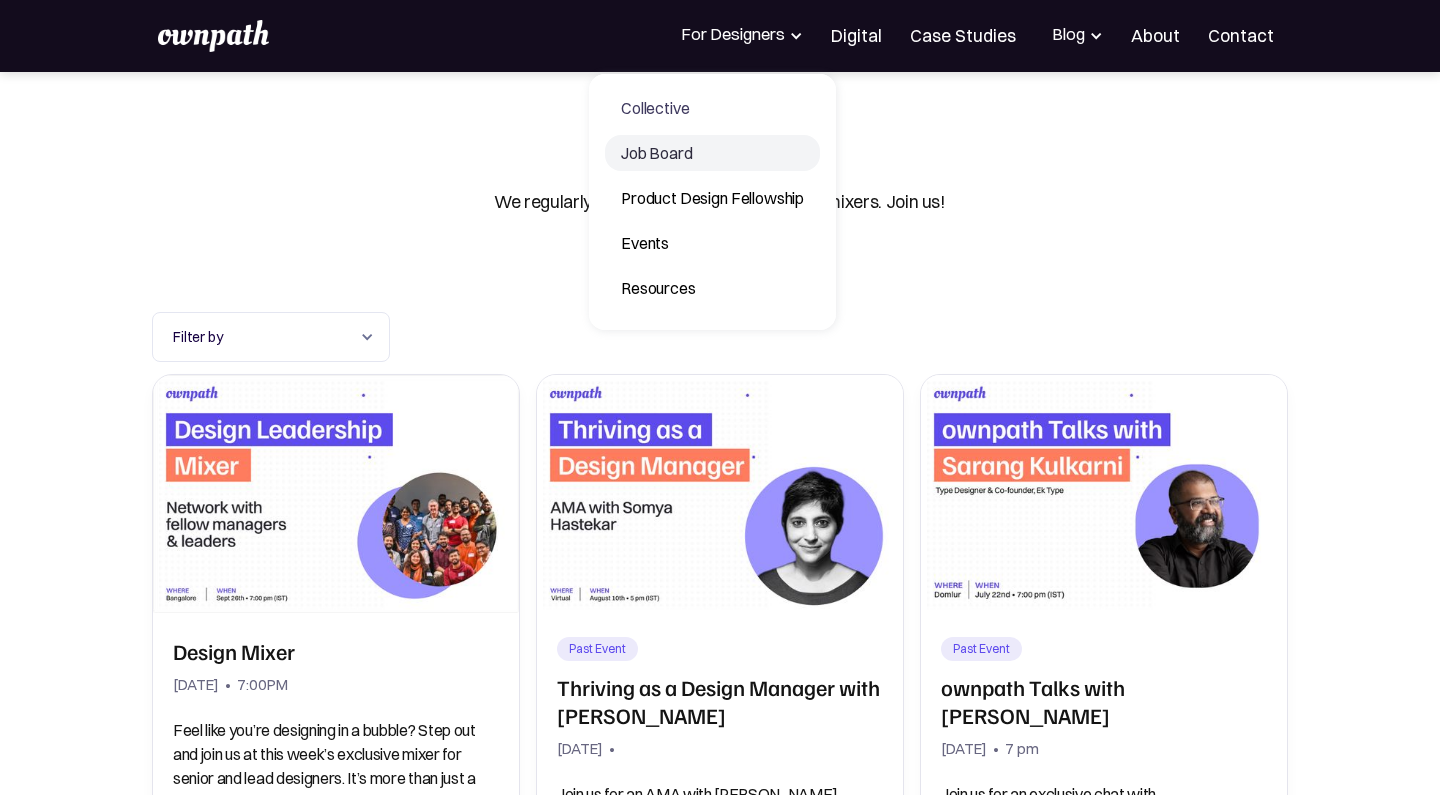 click on "Job Board" at bounding box center (712, 153) 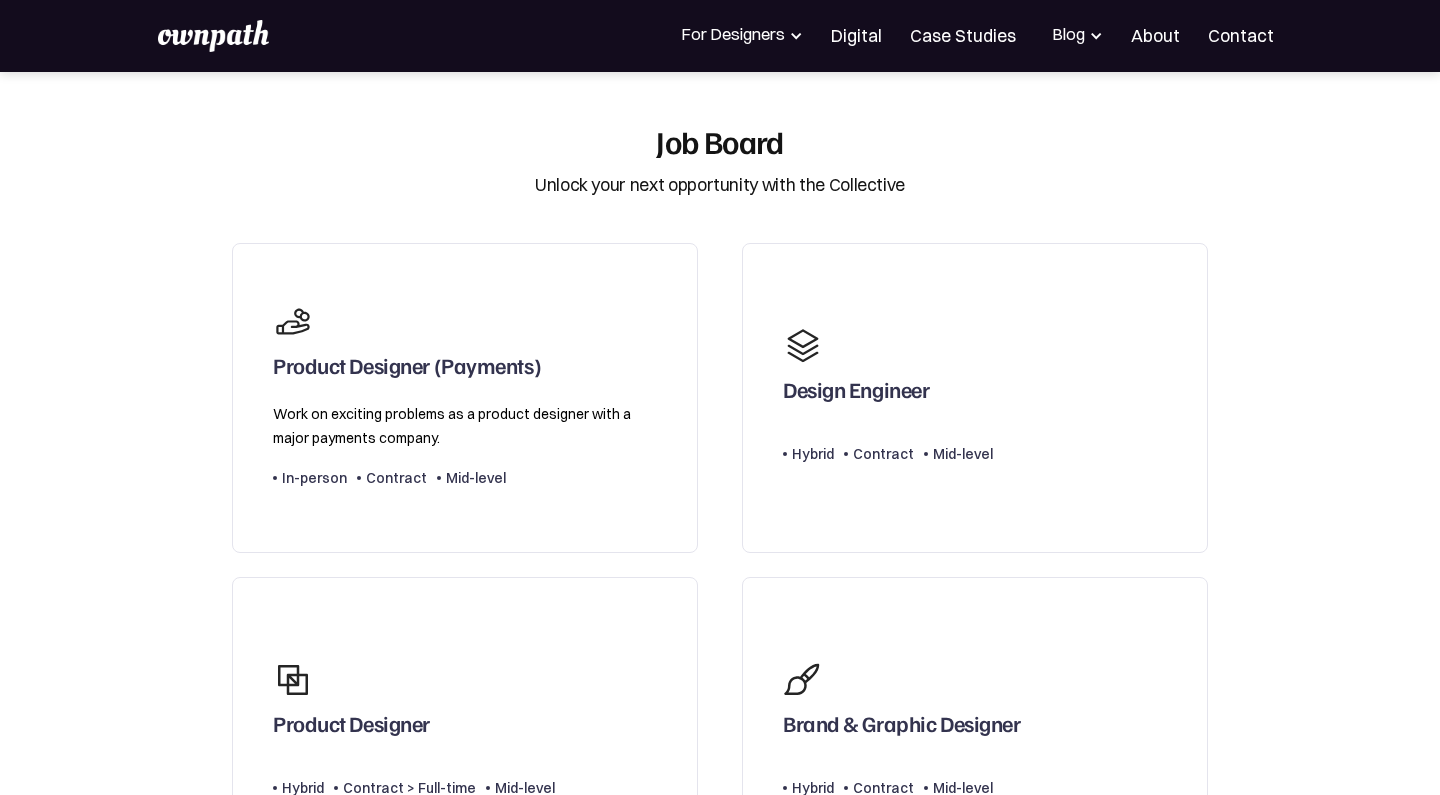 scroll, scrollTop: 0, scrollLeft: 0, axis: both 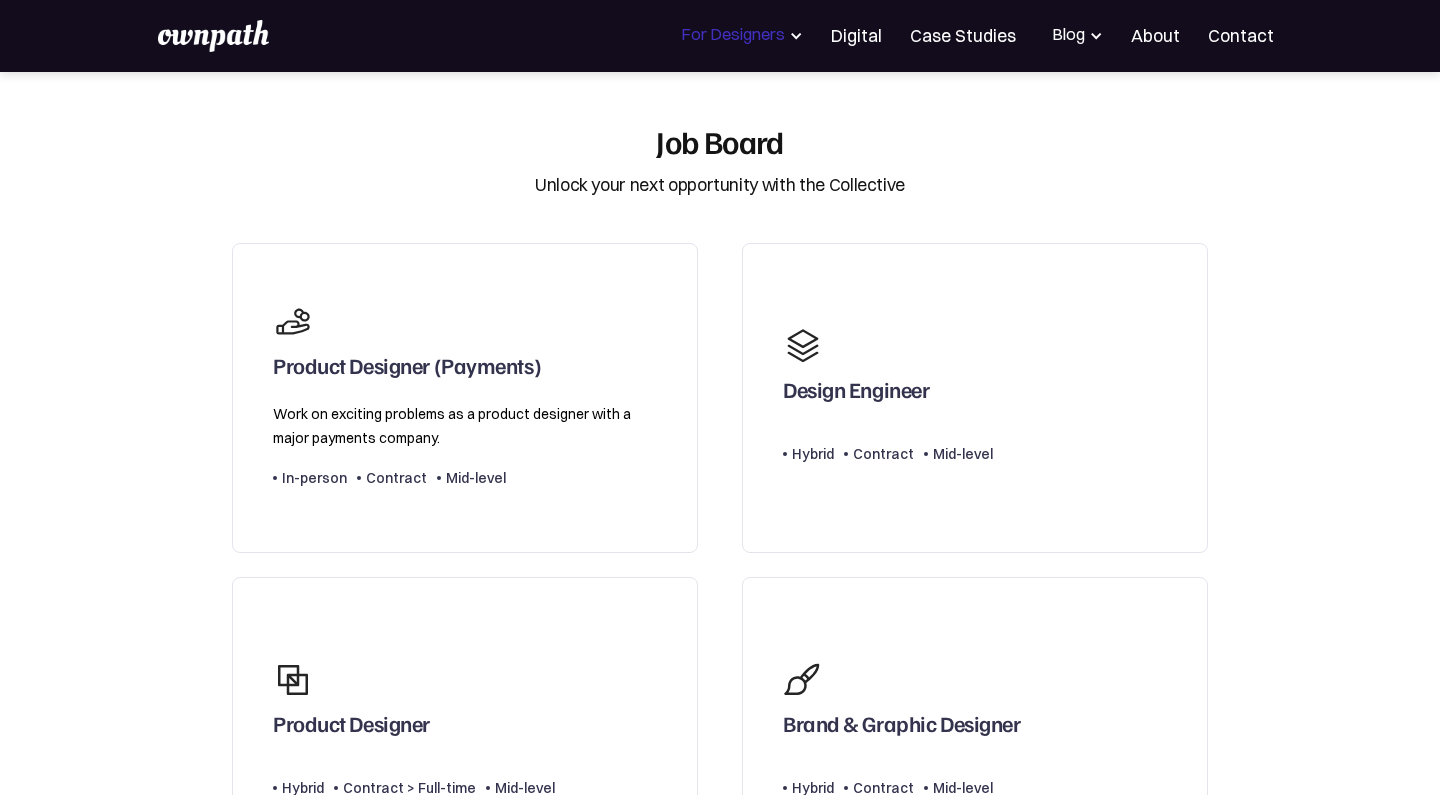 click on "For Designers" at bounding box center [729, 34] 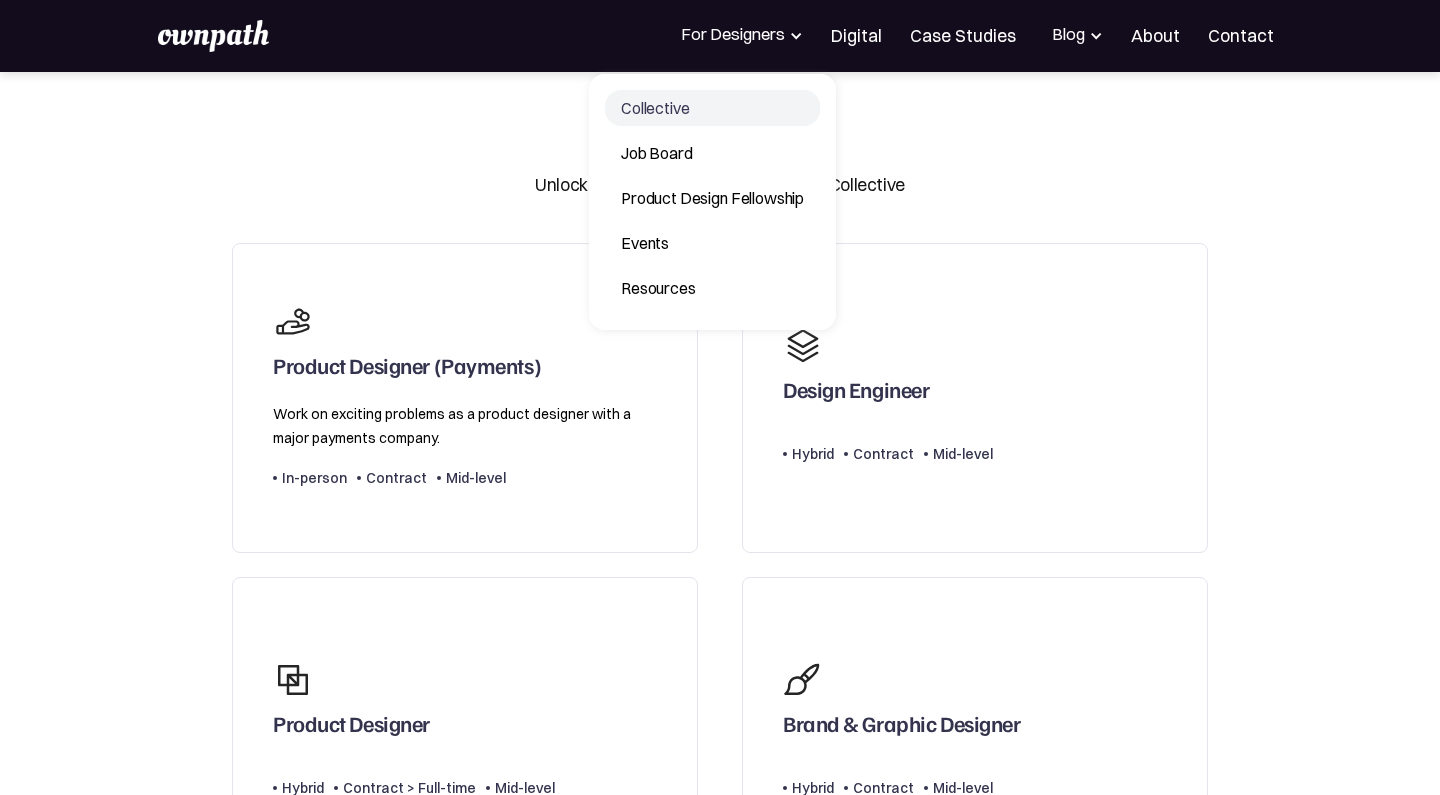 click on "Collective" at bounding box center [712, 108] 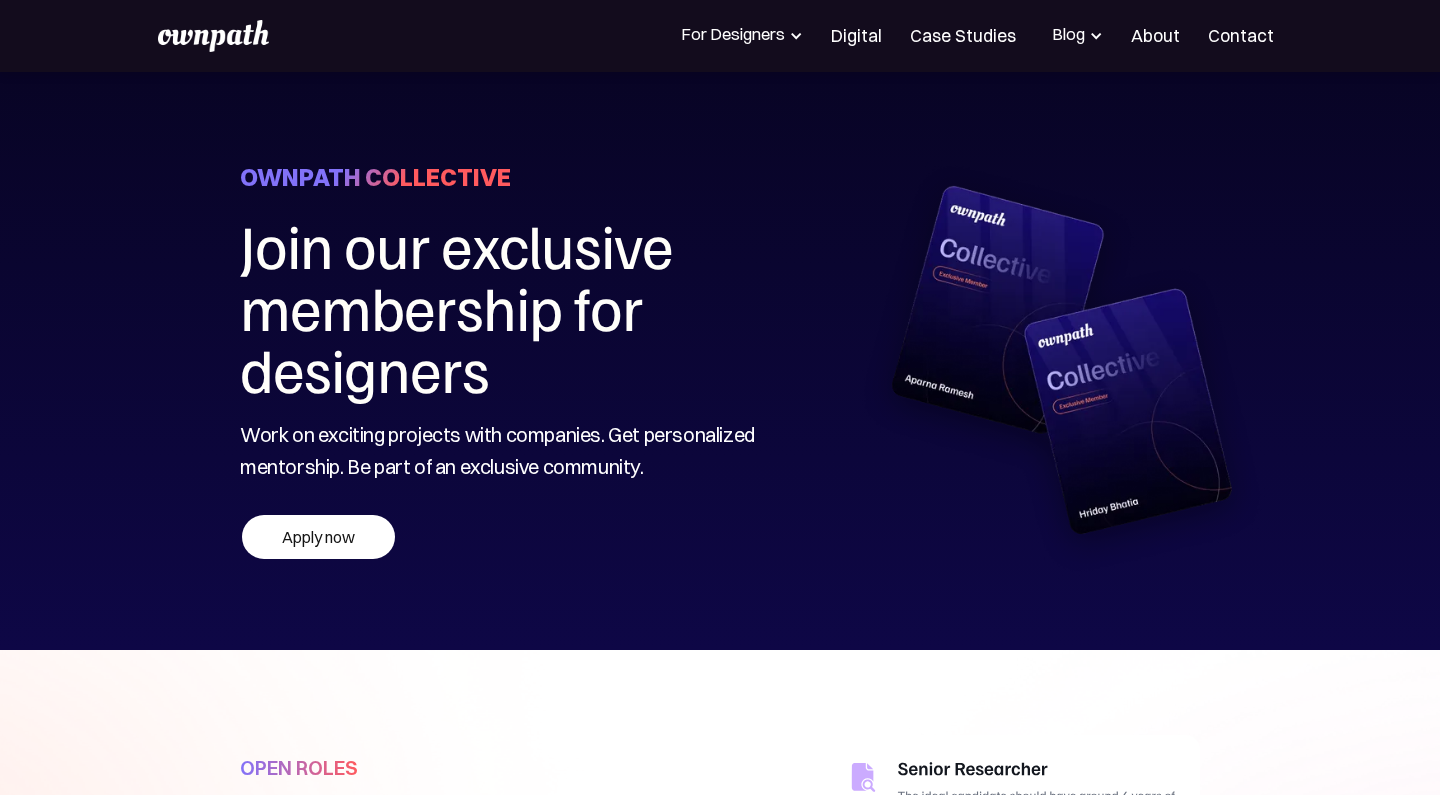 scroll, scrollTop: 0, scrollLeft: 0, axis: both 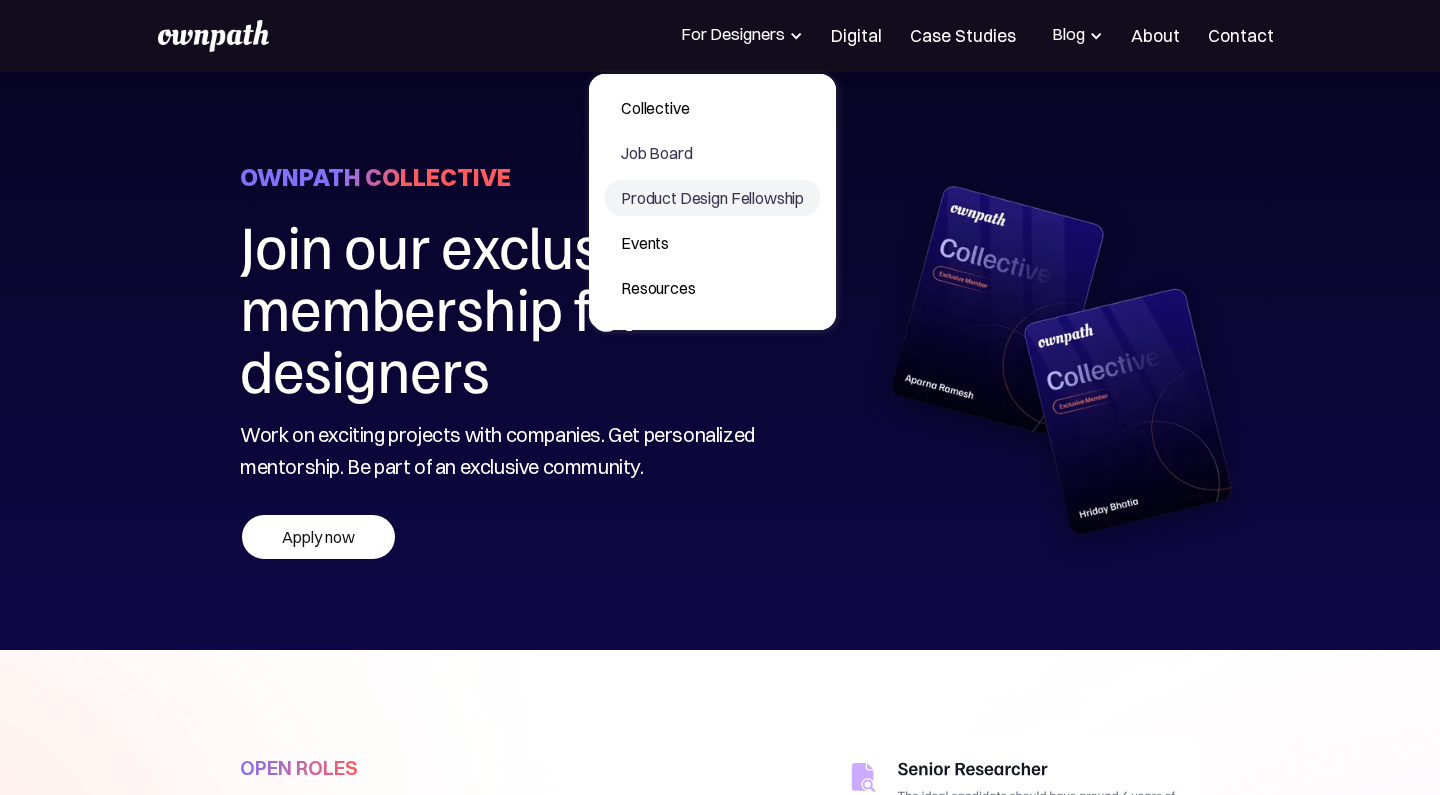 click on "Product Design Fellowship" at bounding box center [712, 198] 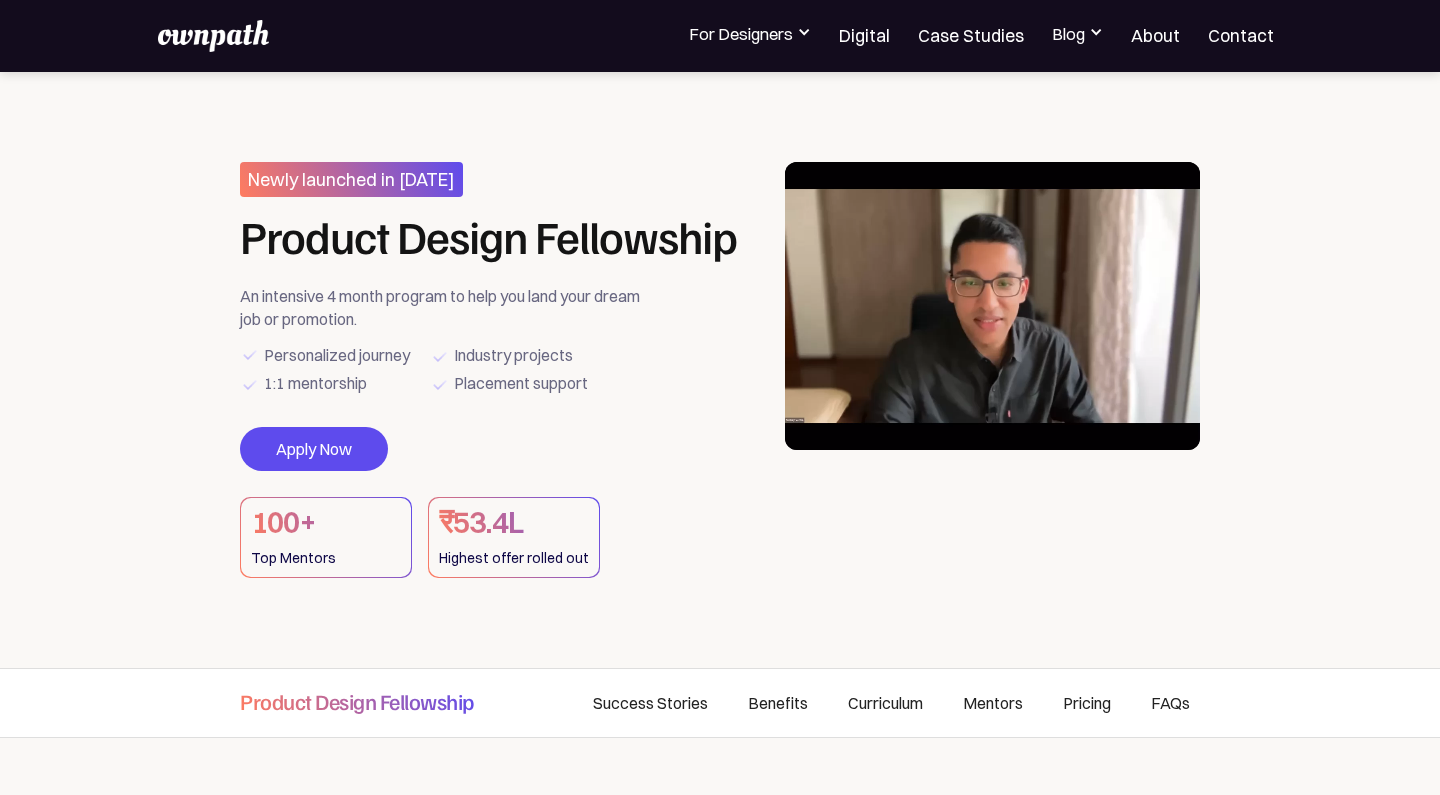 scroll, scrollTop: 0, scrollLeft: 0, axis: both 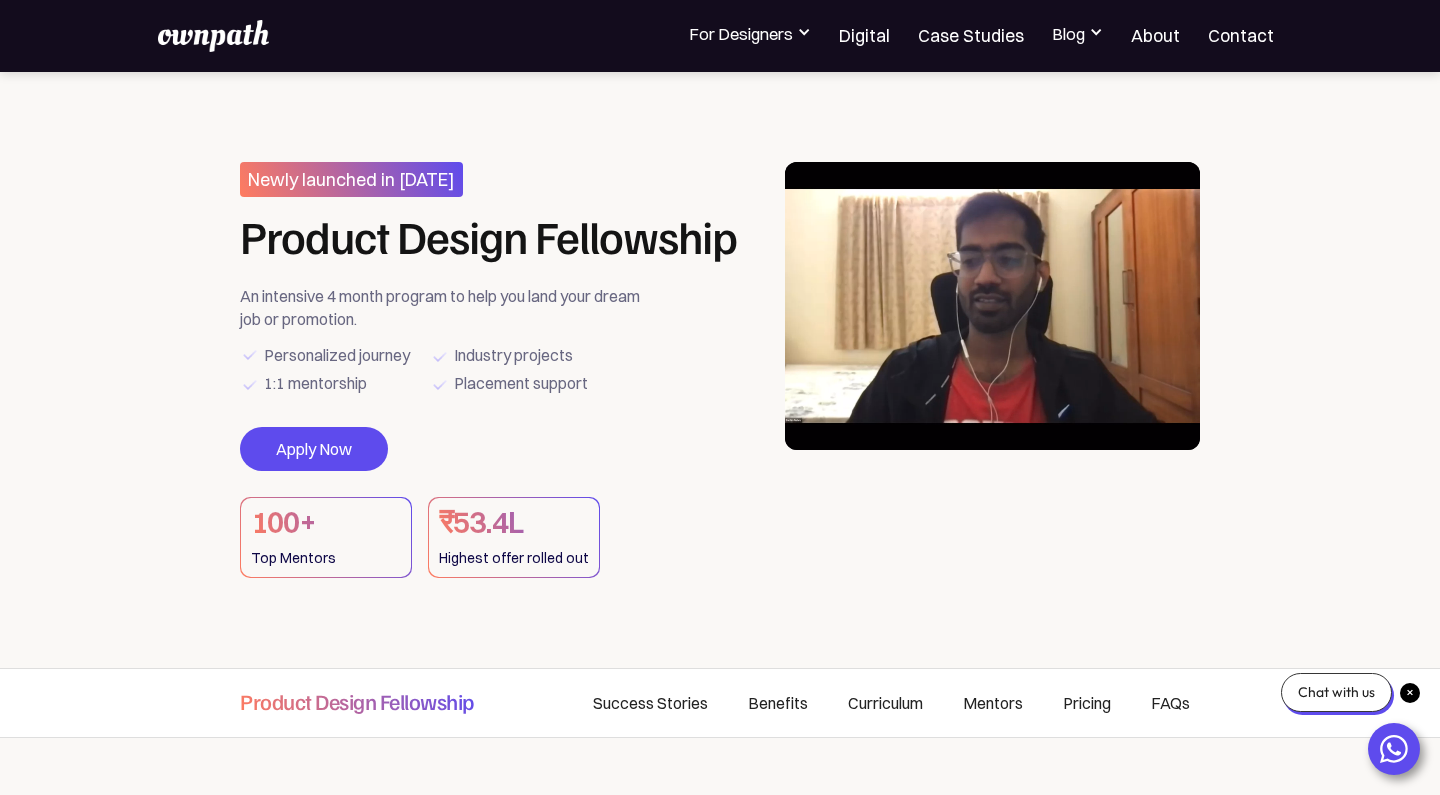 click on "For Designers" at bounding box center [750, 36] 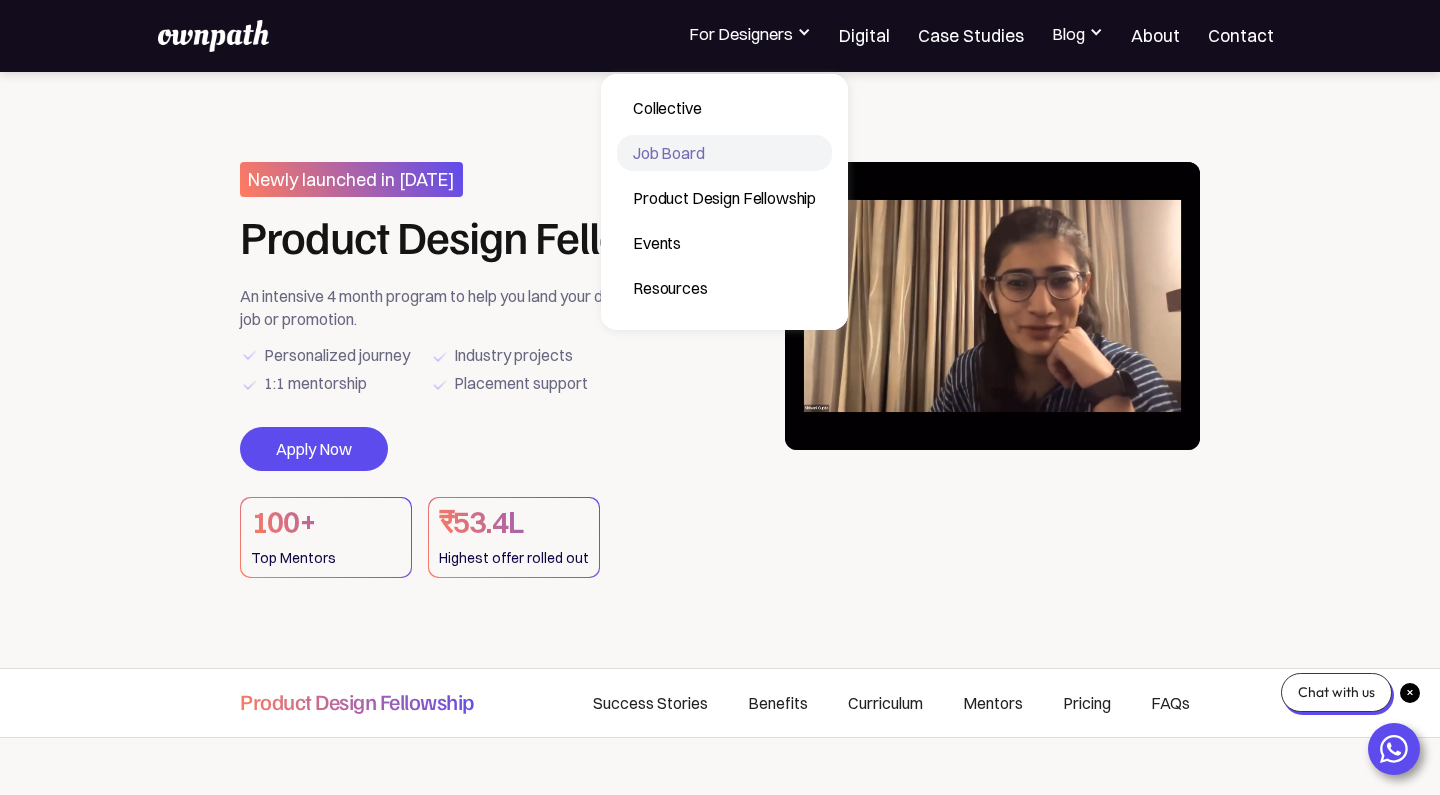 click on "Job Board" at bounding box center (724, 153) 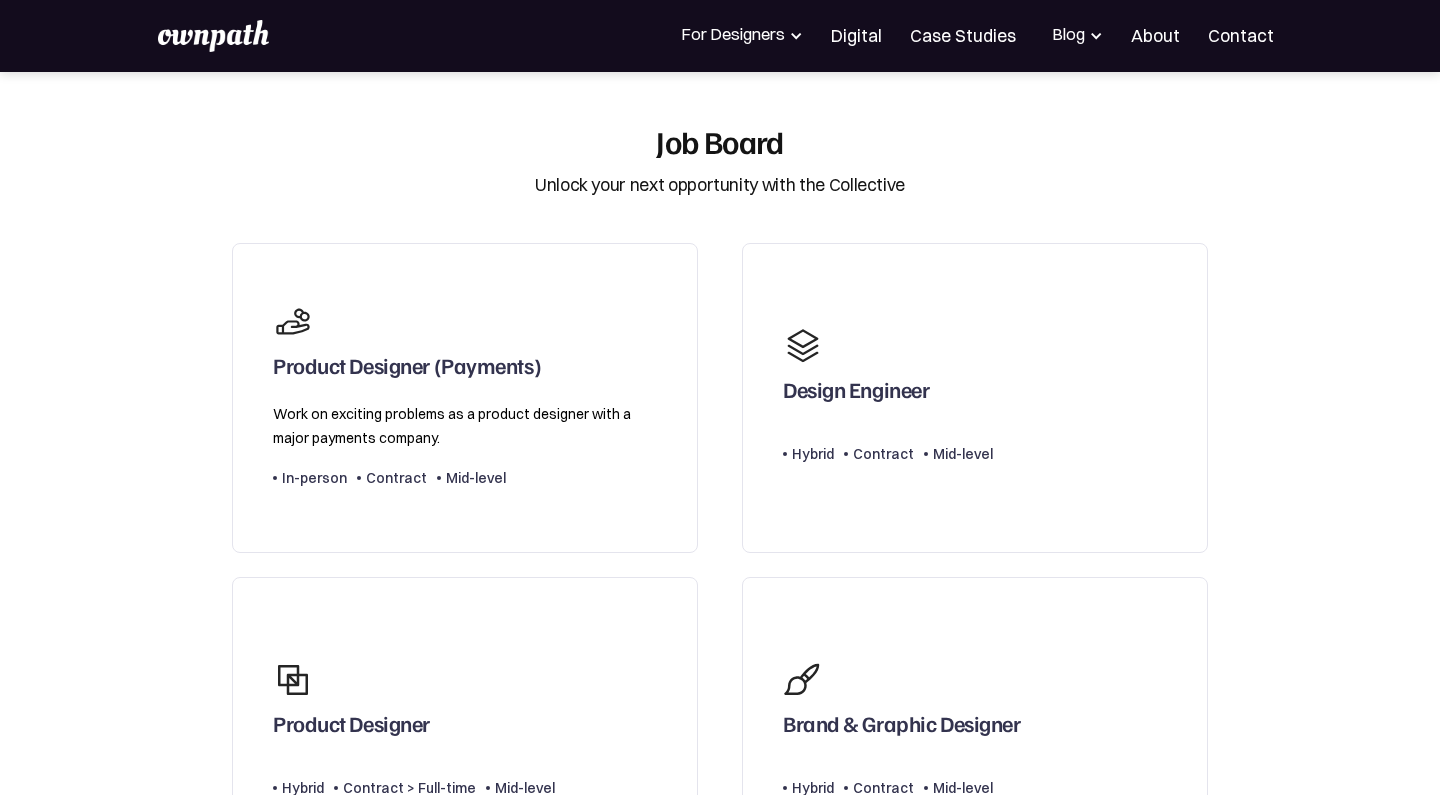 scroll, scrollTop: 0, scrollLeft: 0, axis: both 